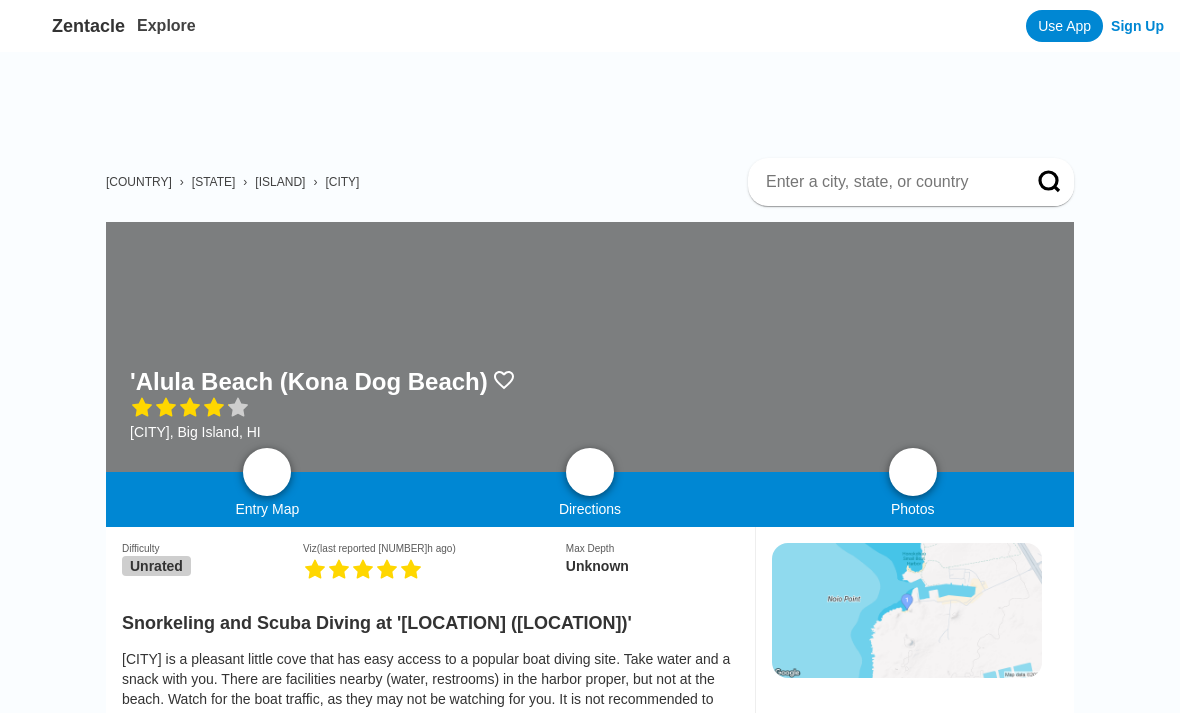 scroll, scrollTop: 2114, scrollLeft: 0, axis: vertical 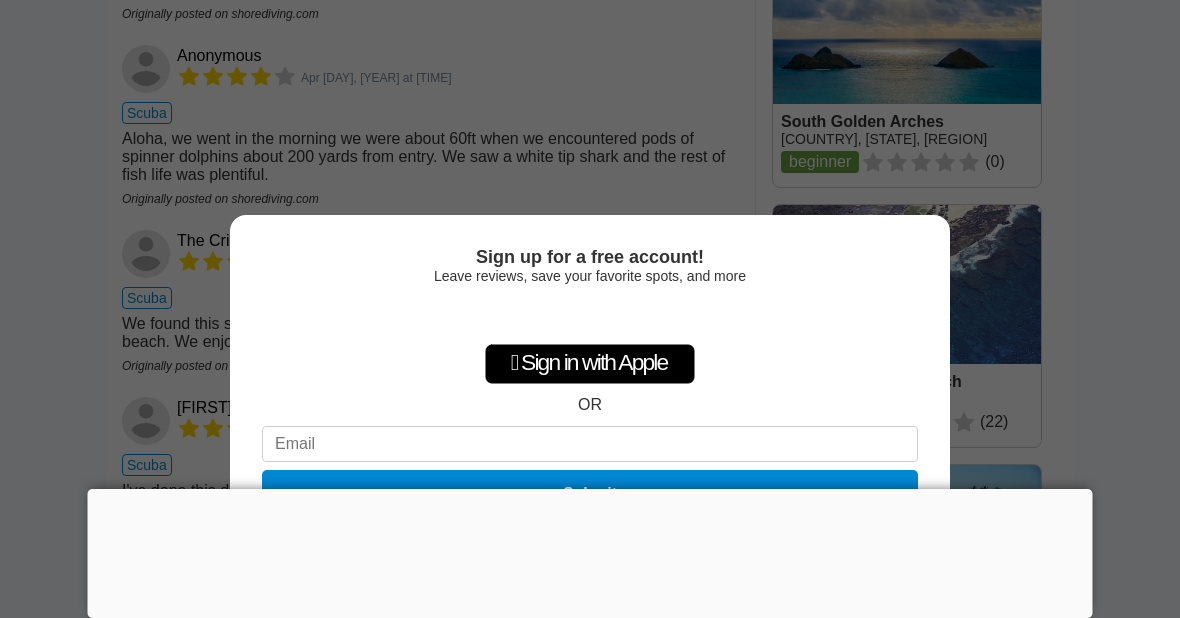 click on "Sign up for a free account! Leave reviews, save your favorite spots, and more
 Sign in with Apple
OR Submit Not now See this page in... Zentacle App Open Browser Continue" at bounding box center (590, 309) 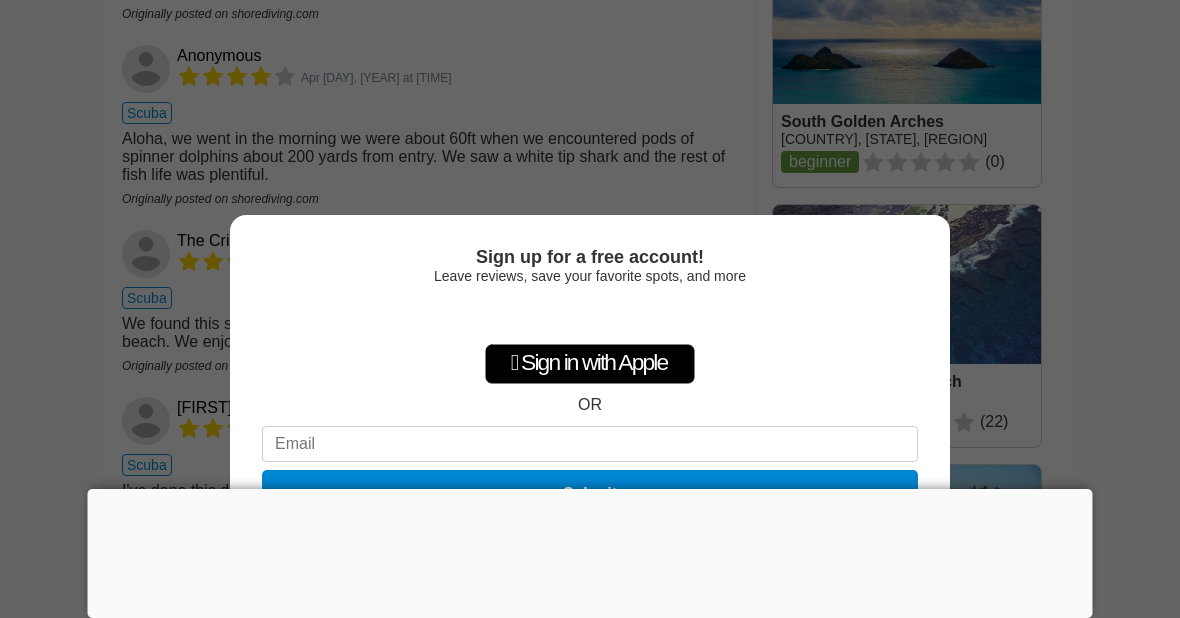 click at bounding box center (590, 489) 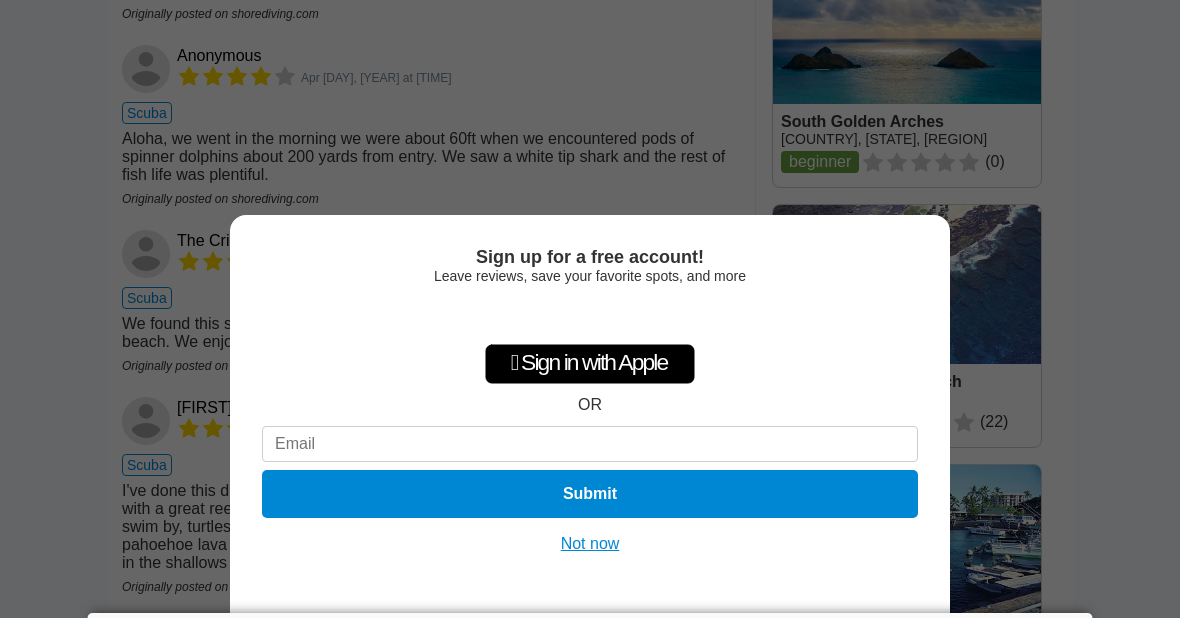 click on "Not now" at bounding box center (590, 544) 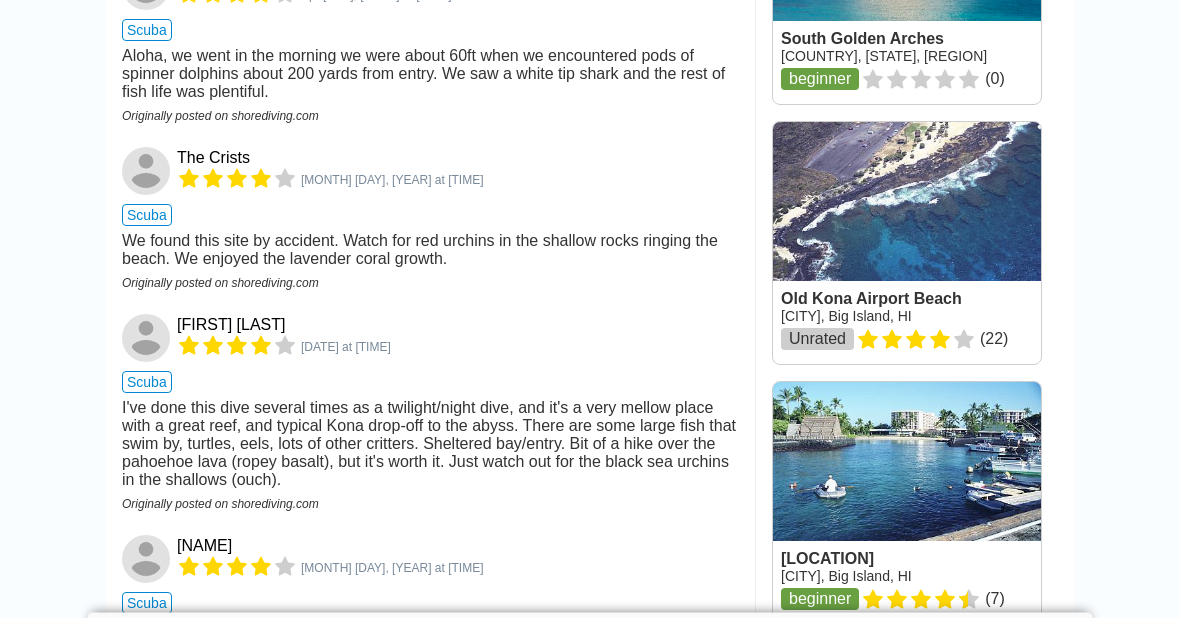 scroll, scrollTop: 2199, scrollLeft: 0, axis: vertical 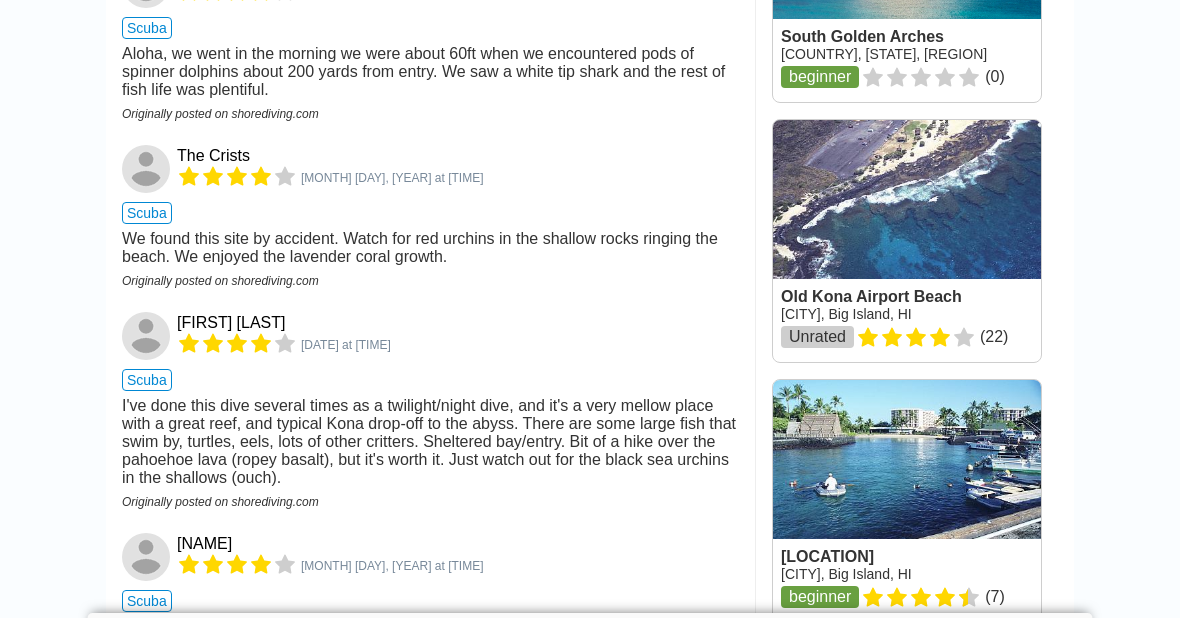 click at bounding box center [907, 501] 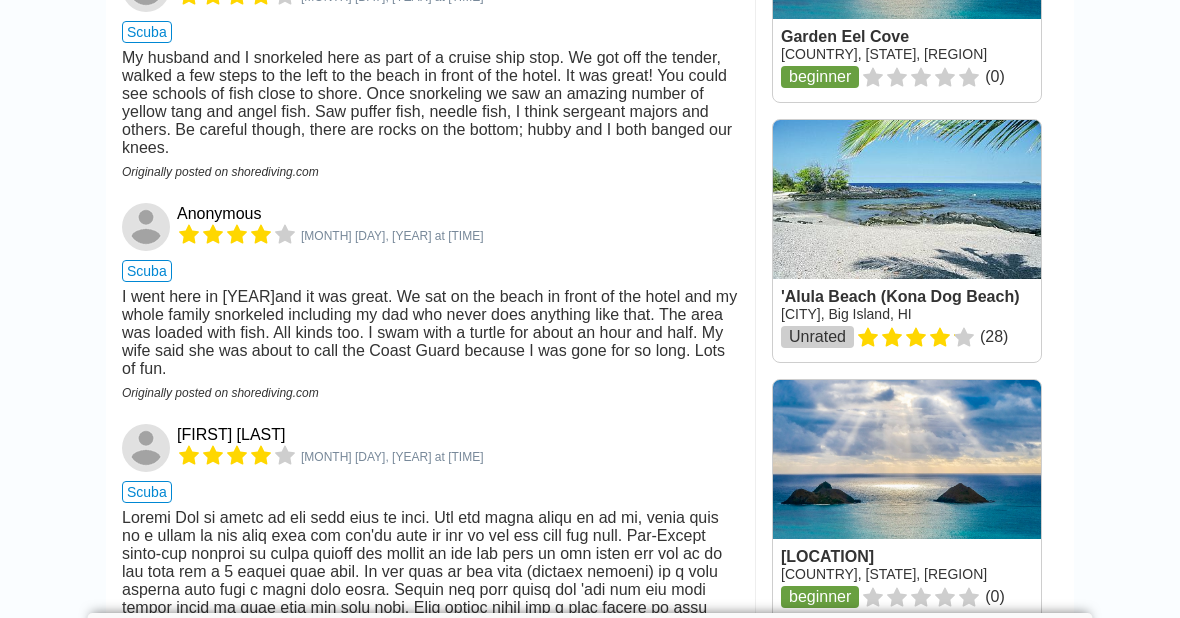 scroll, scrollTop: 0, scrollLeft: 0, axis: both 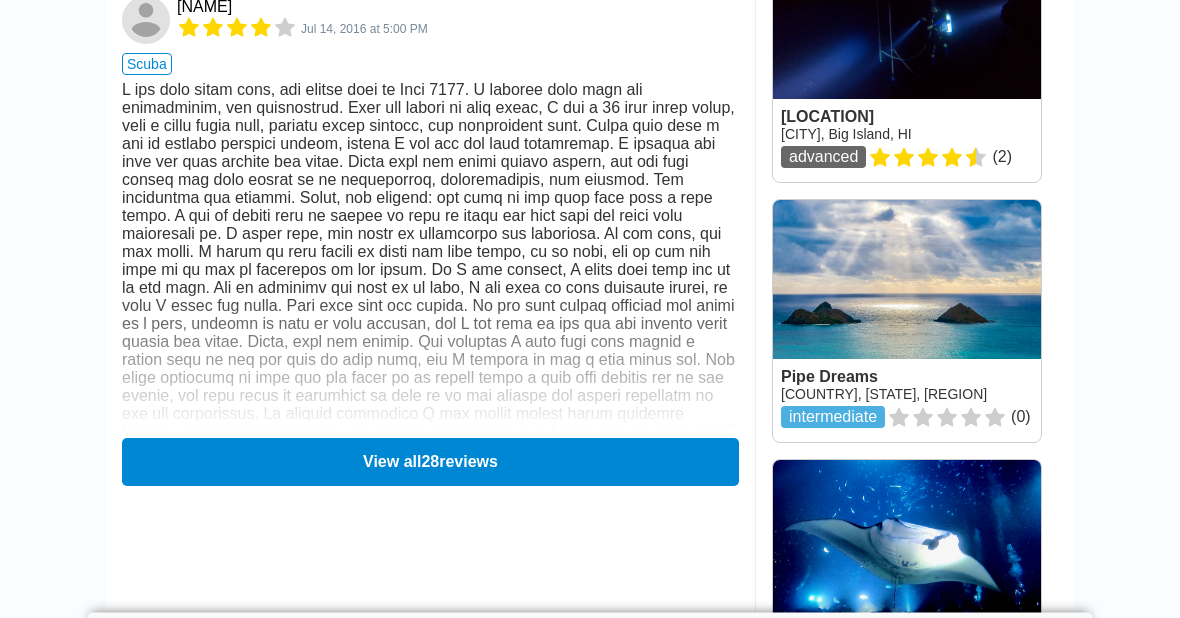 click at bounding box center (907, 322) 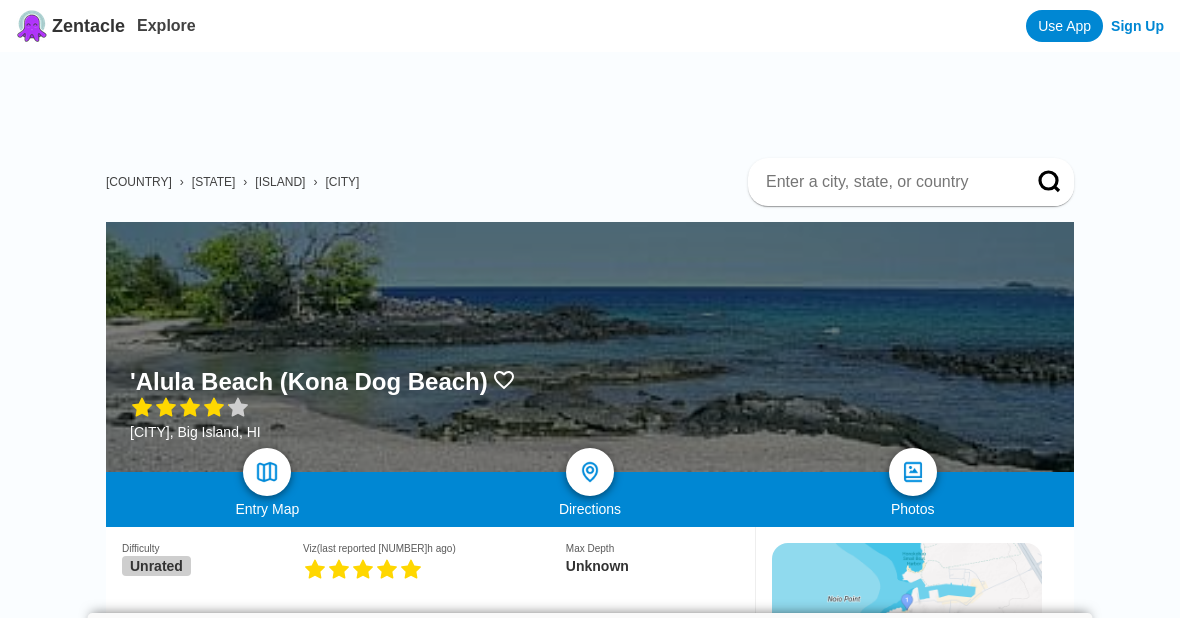 scroll, scrollTop: 0, scrollLeft: 0, axis: both 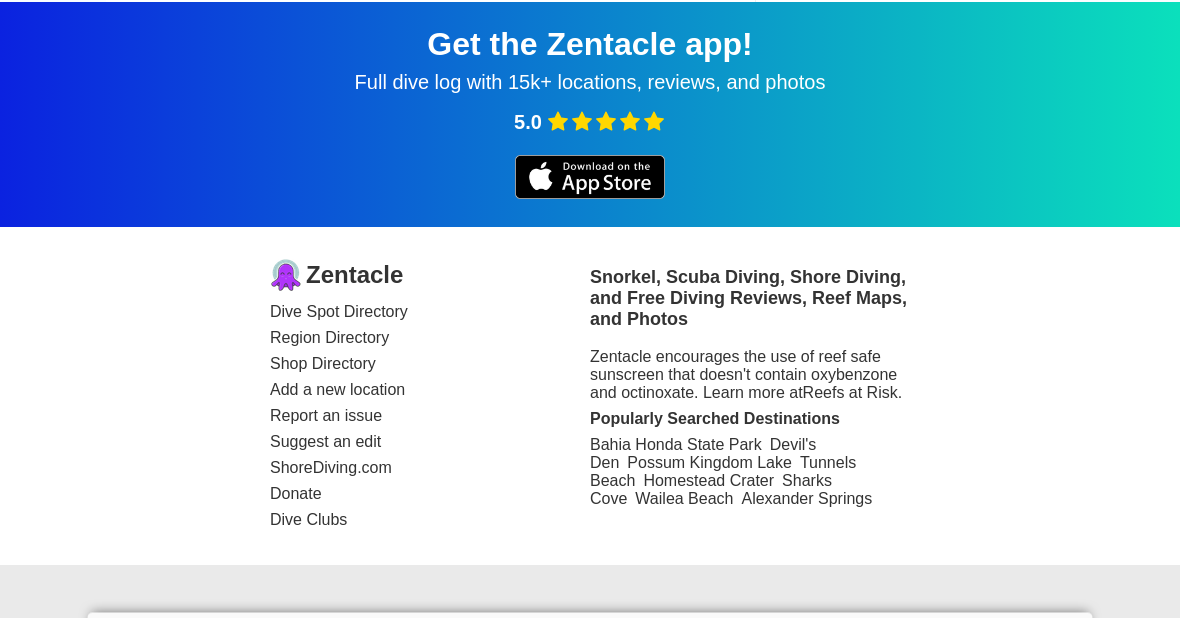 click on "Dive Spot Directory" at bounding box center [430, 313] 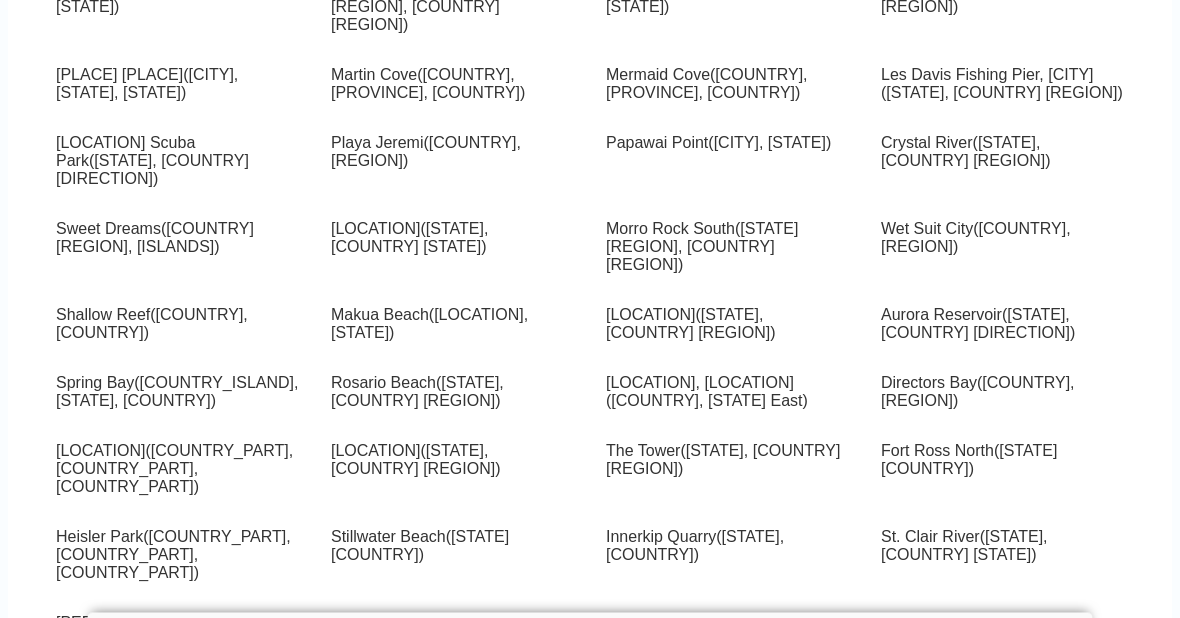 scroll, scrollTop: 0, scrollLeft: 0, axis: both 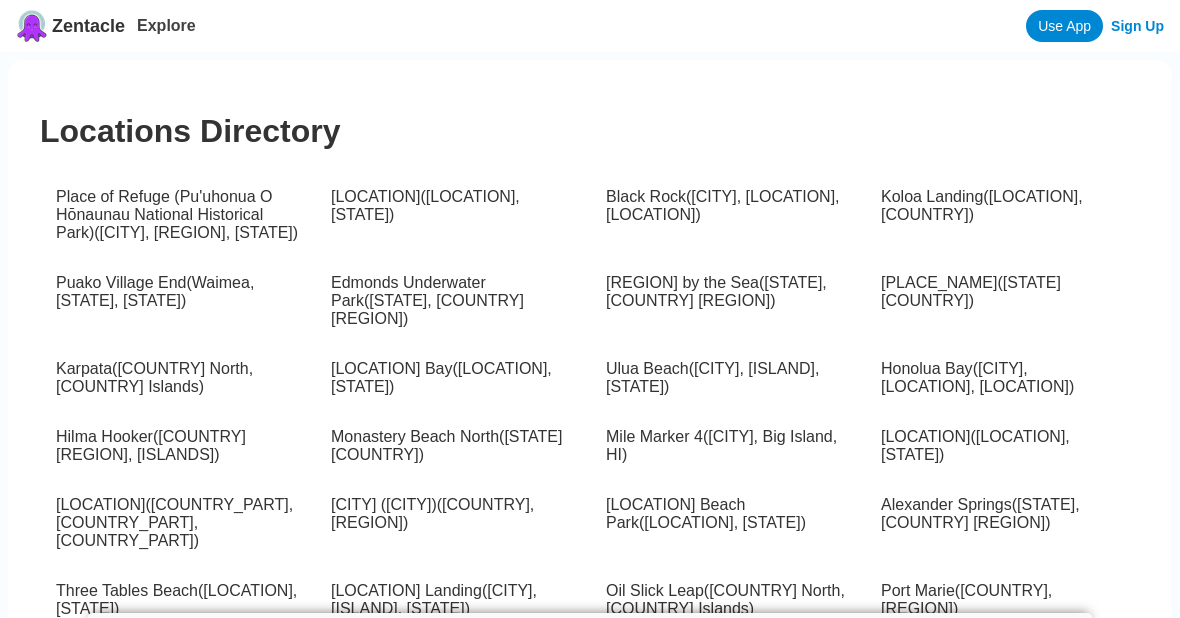click on "[CITY] Village End  ( [CITY], Big Island, Hi )" at bounding box center (155, 291) 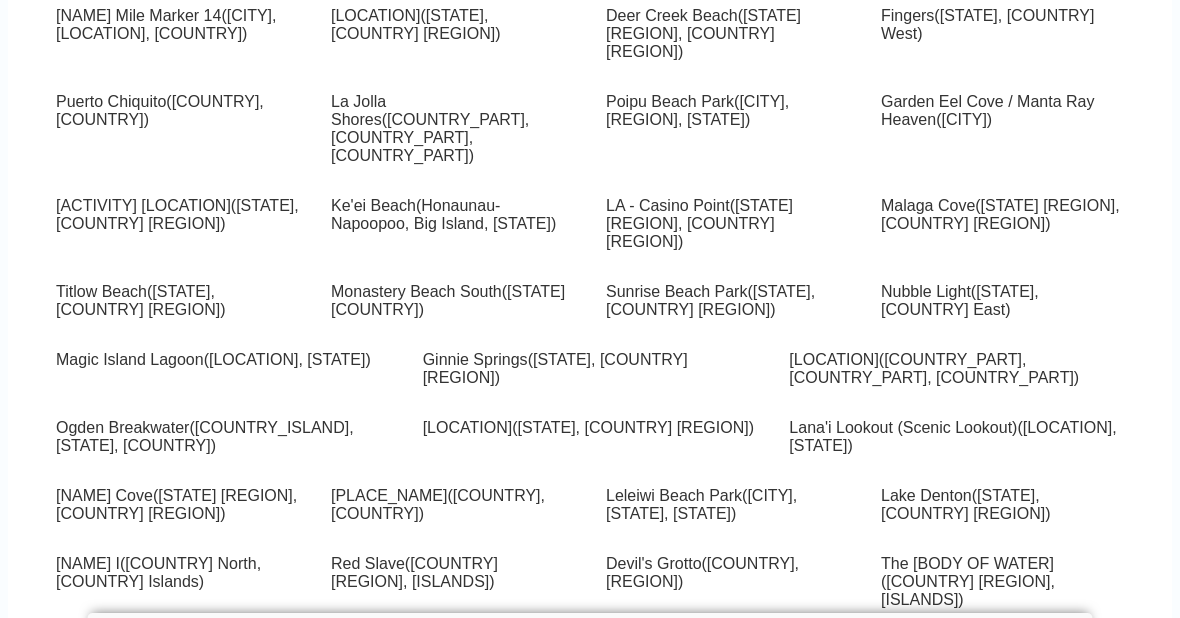 scroll, scrollTop: 1346, scrollLeft: 0, axis: vertical 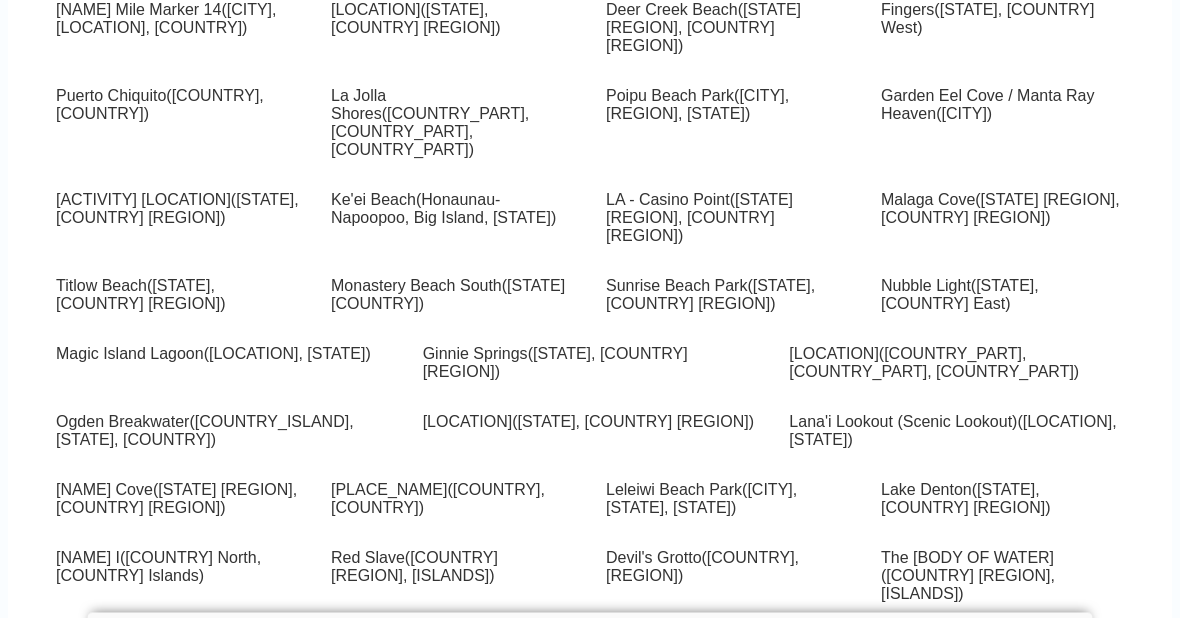 click on "[LOCATION] ( [CITY]-[NEIGHBORHOOD], [ISLAND] )" at bounding box center (443, 209) 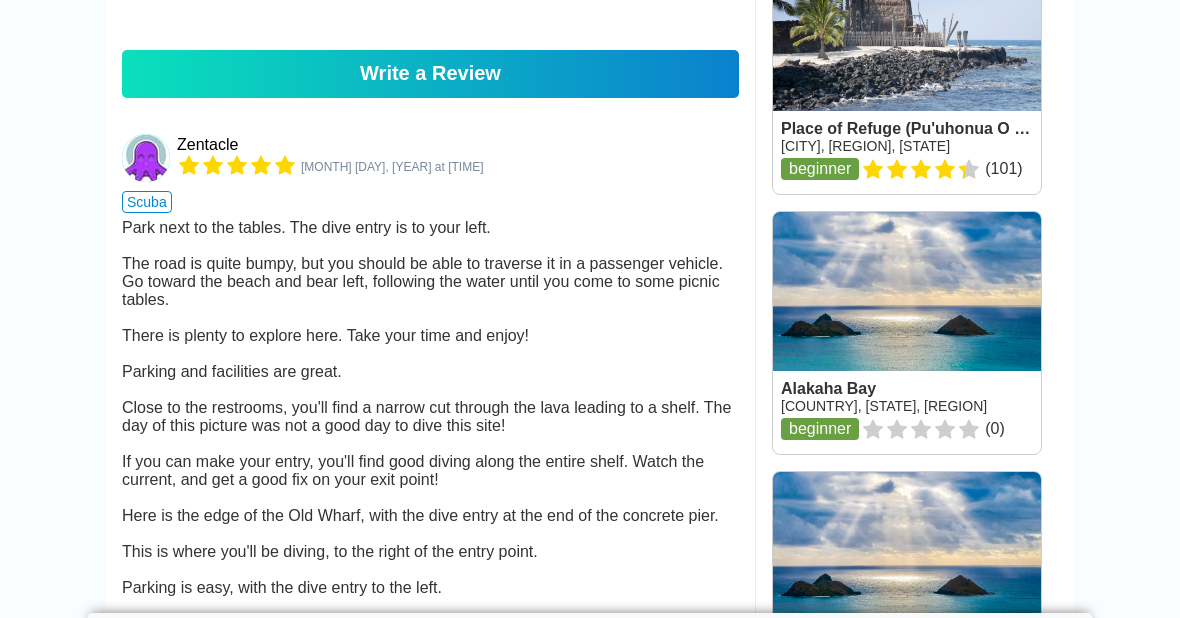 scroll, scrollTop: 1848, scrollLeft: 0, axis: vertical 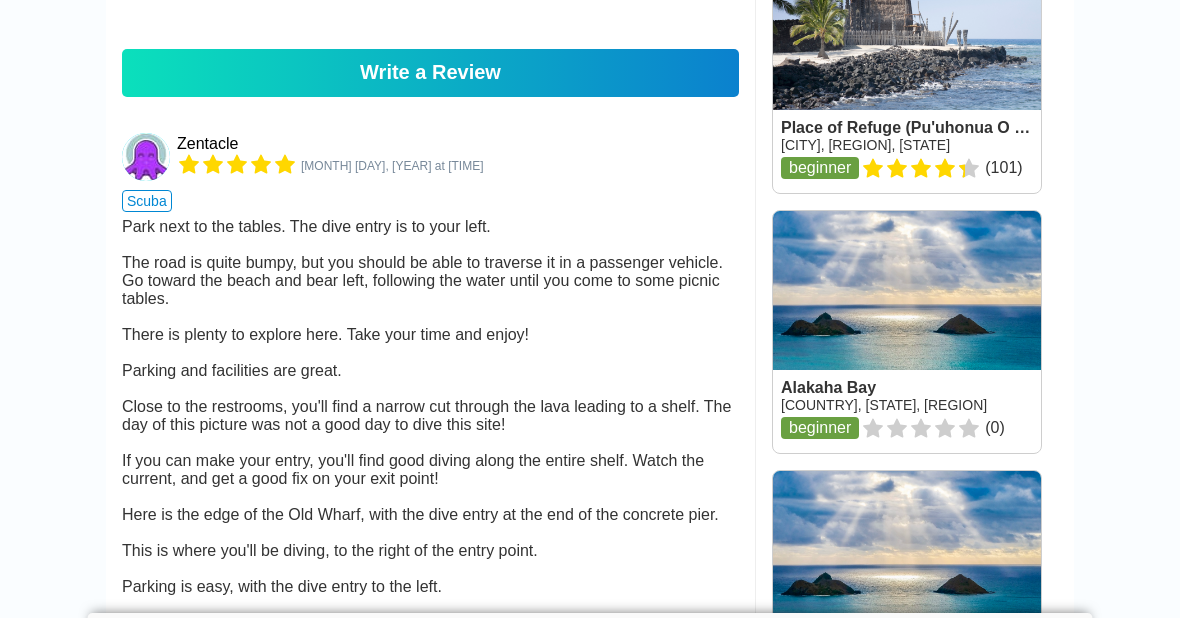 click at bounding box center [146, 677] 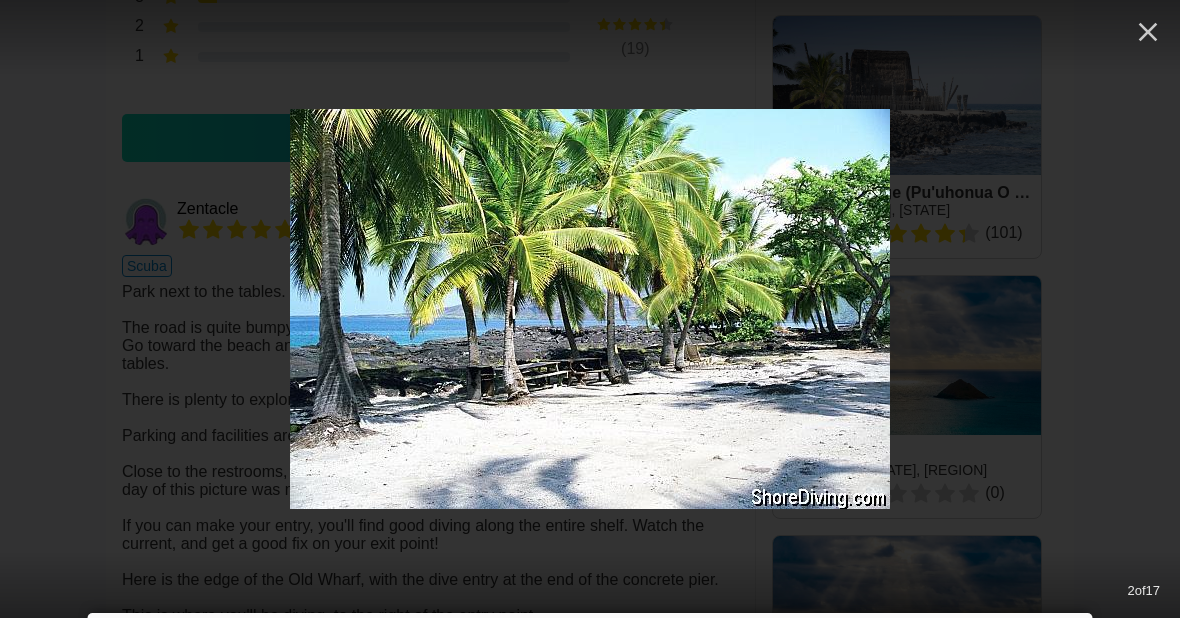 scroll, scrollTop: 1782, scrollLeft: 0, axis: vertical 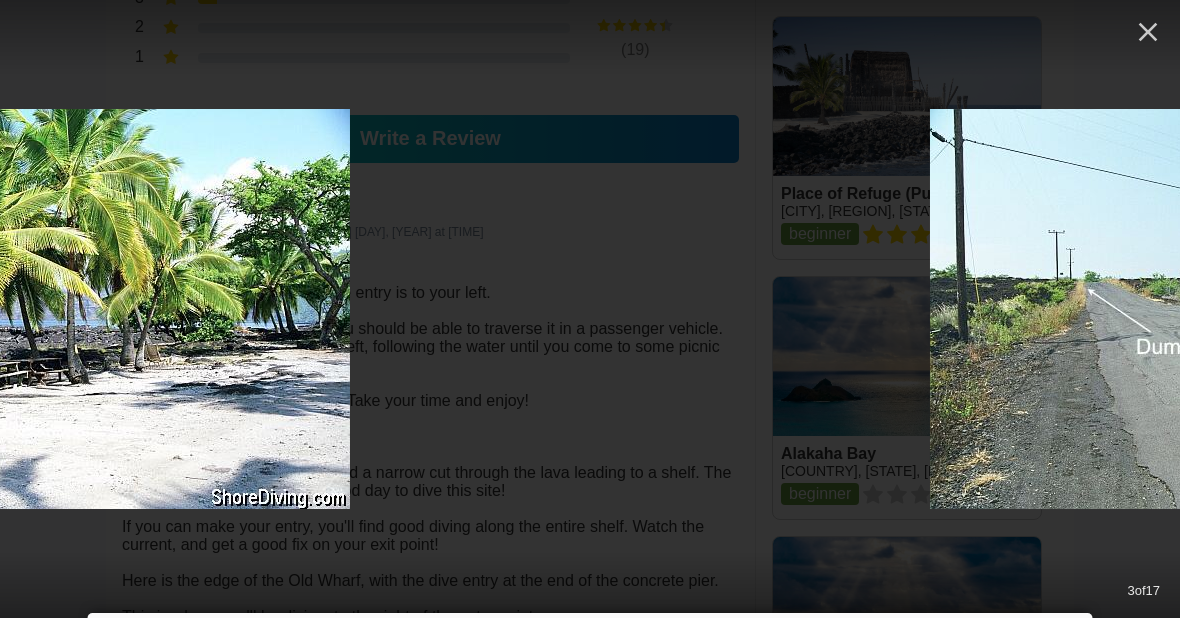 click at bounding box center (1230, 309) 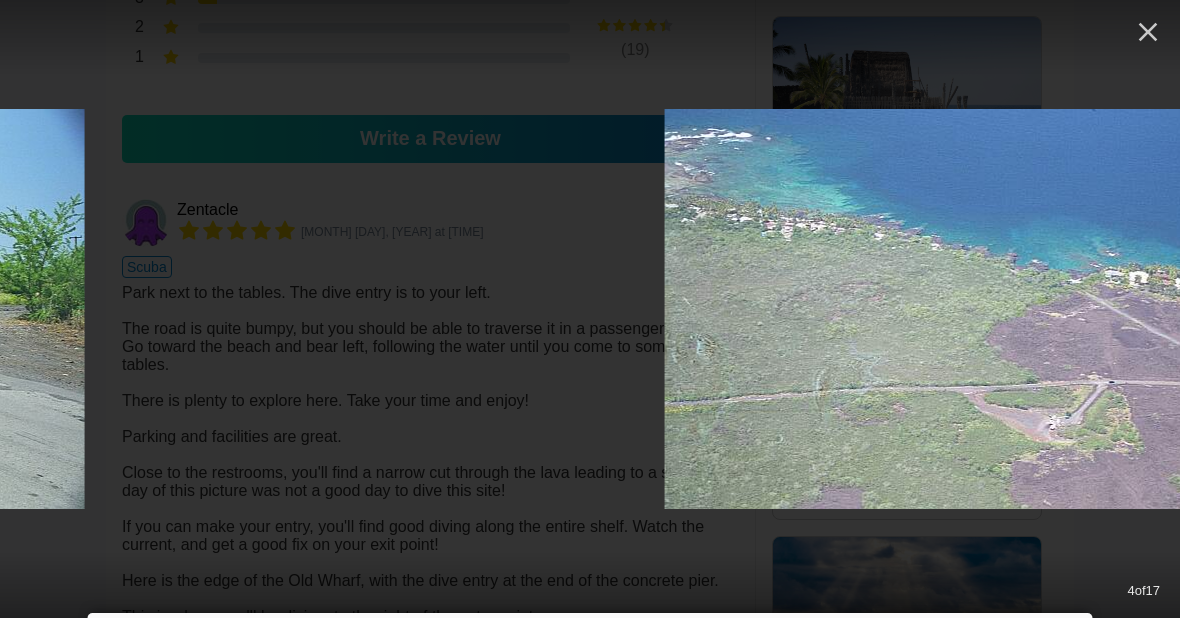 click at bounding box center [965, 309] 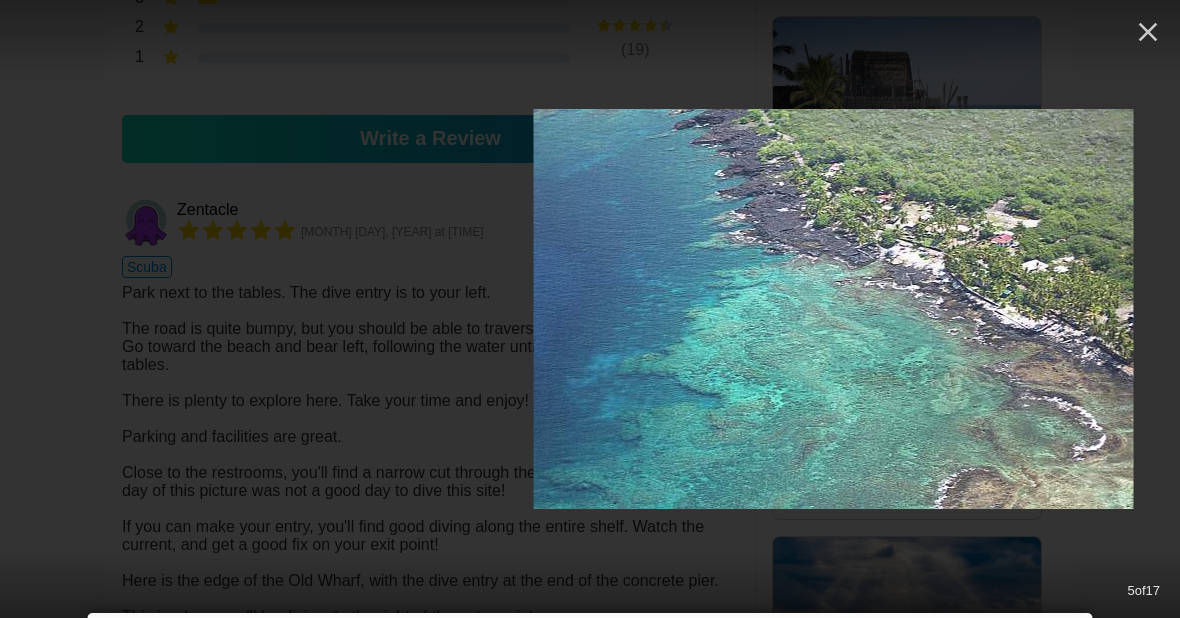 click at bounding box center (834, 309) 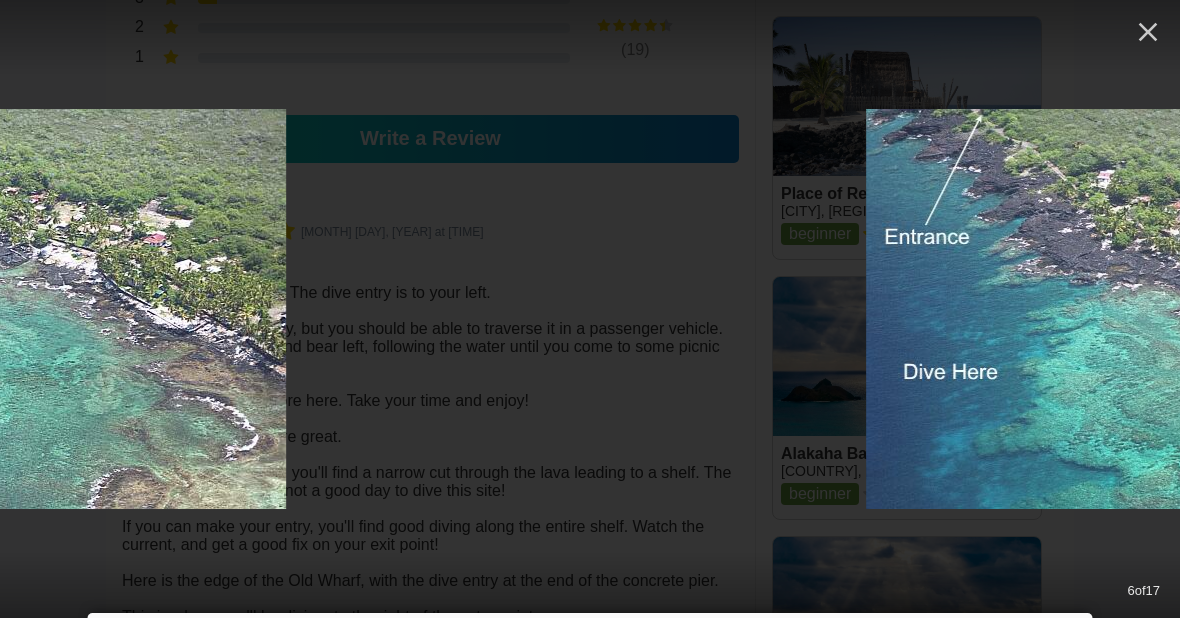 click at bounding box center [1166, 309] 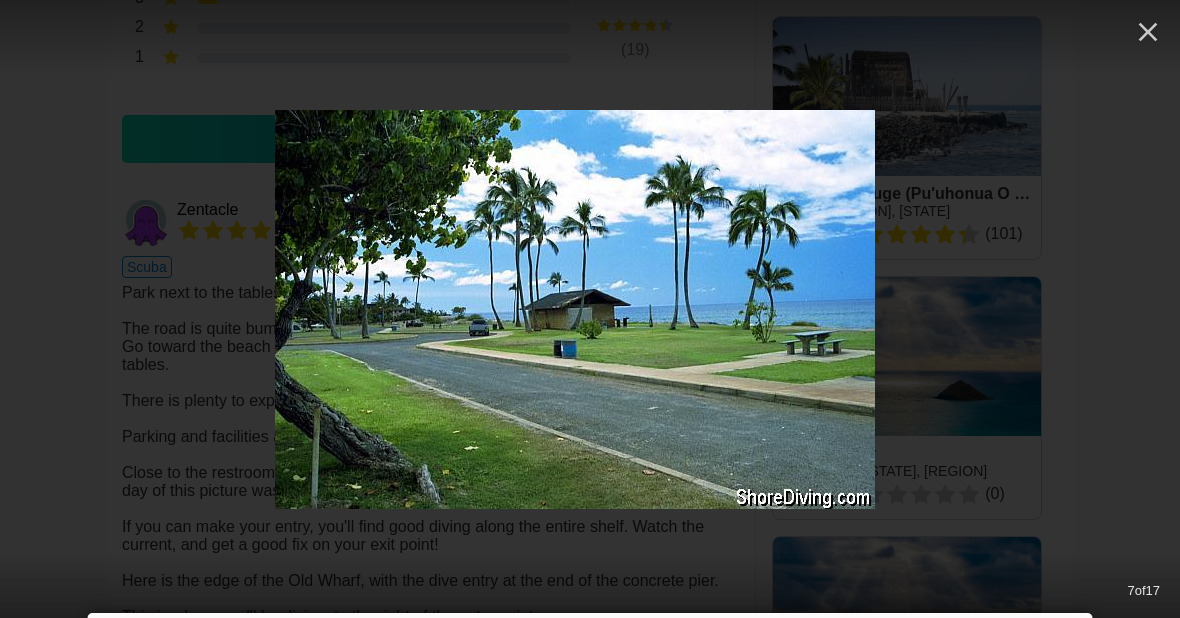 click at bounding box center (1755, 309) 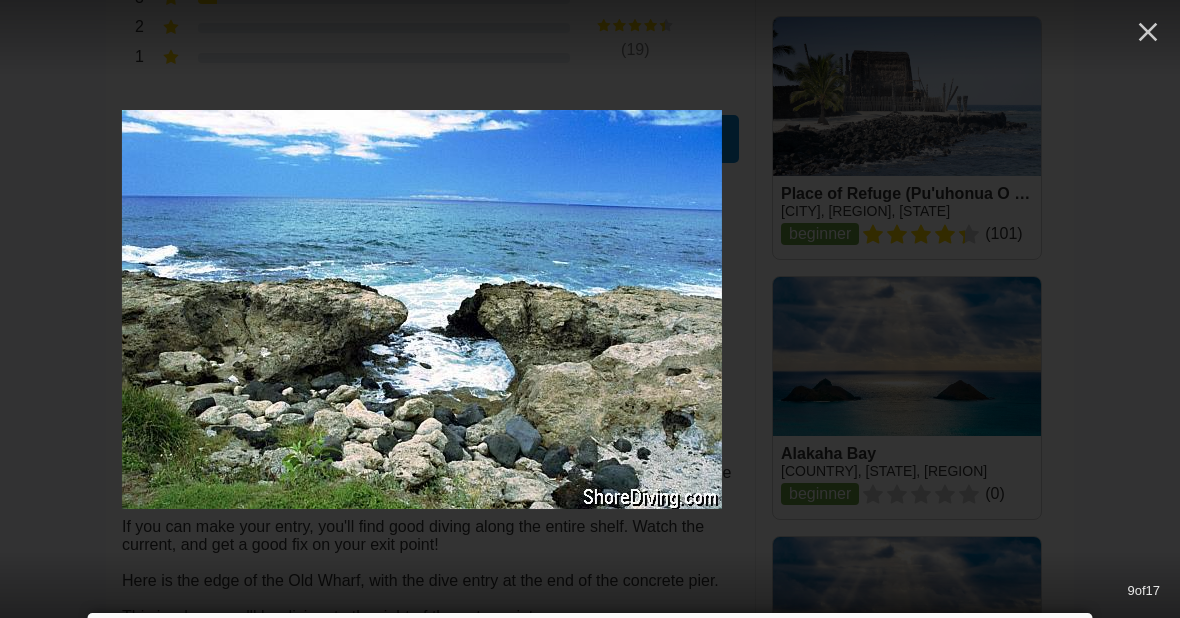 click at bounding box center [1602, 309] 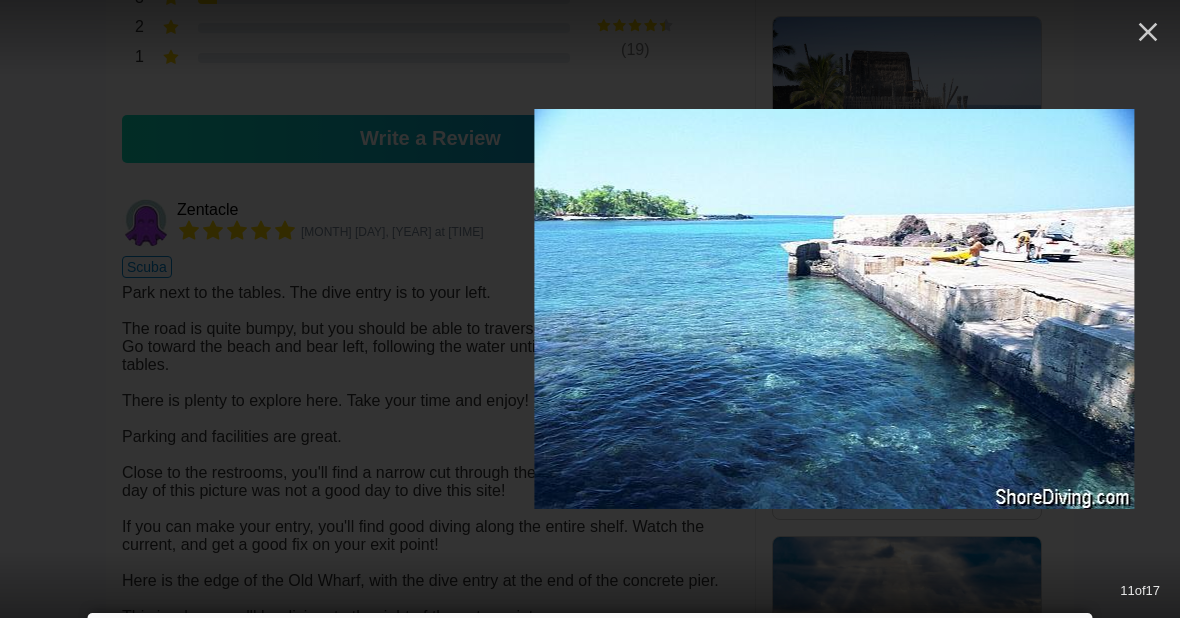 click at bounding box center [834, 309] 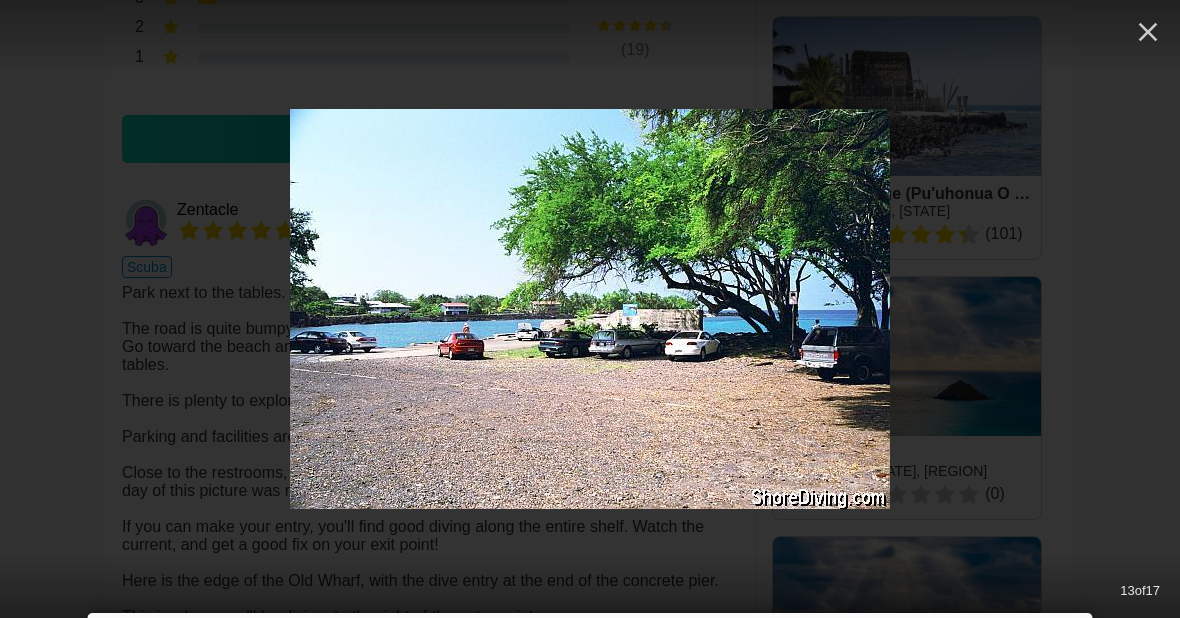 click at bounding box center [1770, 309] 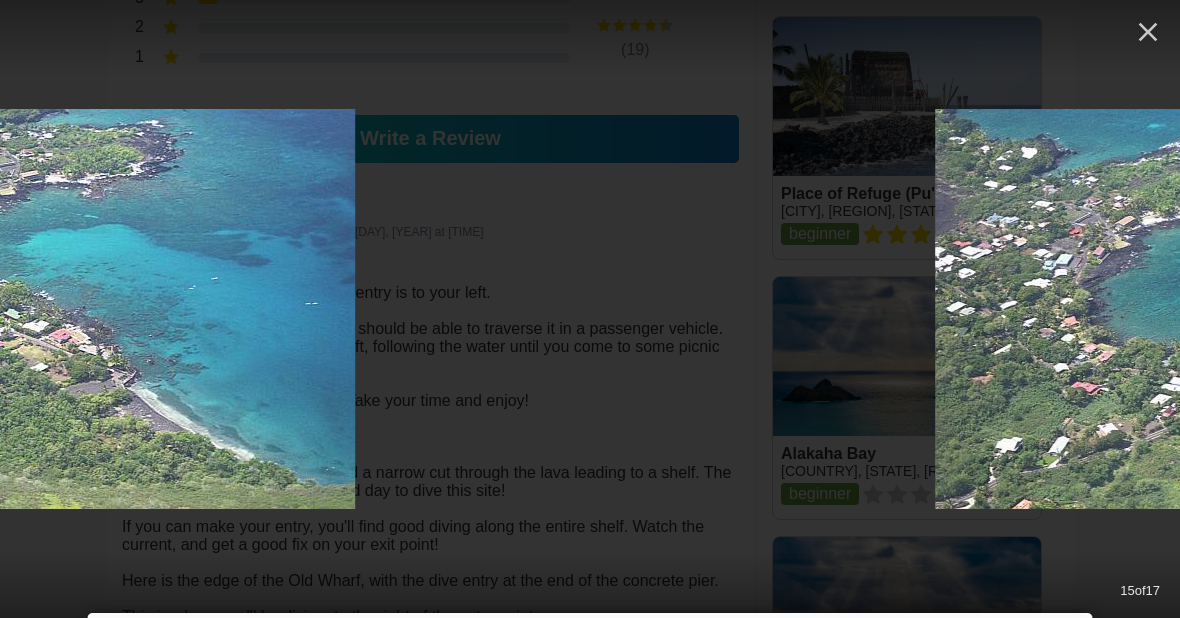 click at bounding box center [1235, 309] 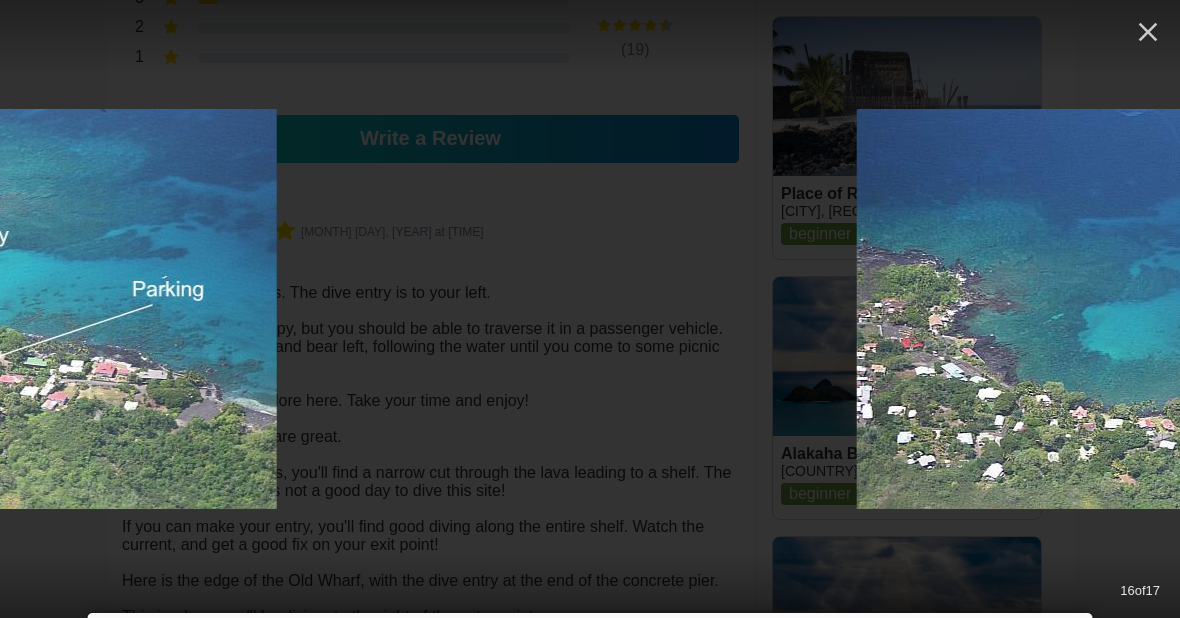 click at bounding box center (1157, 309) 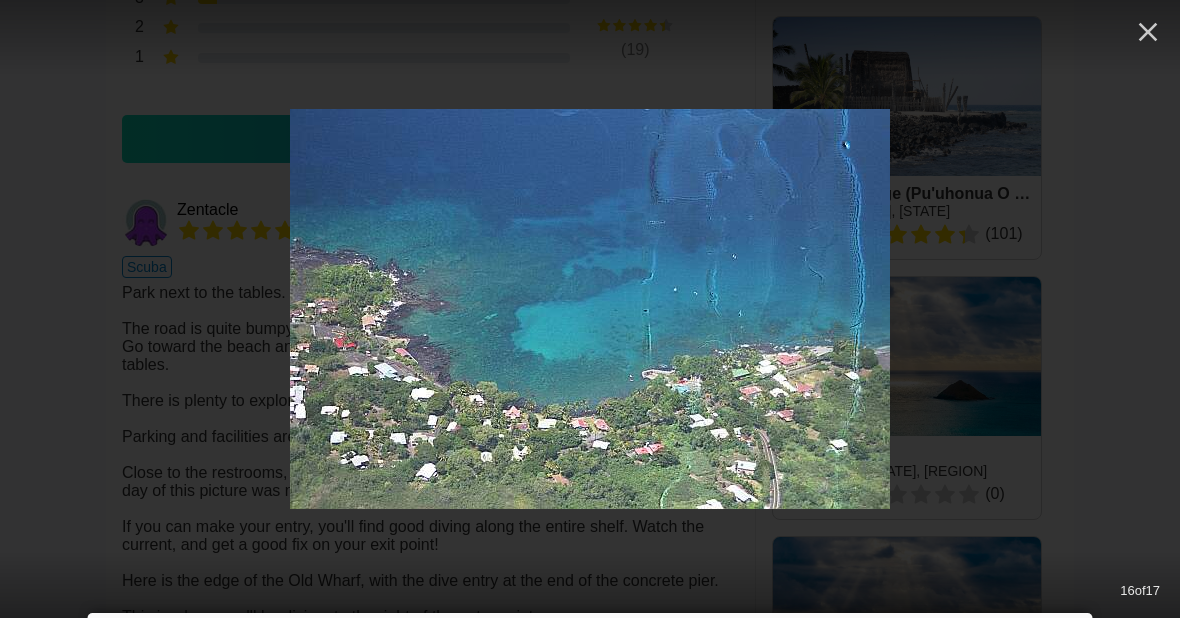 click 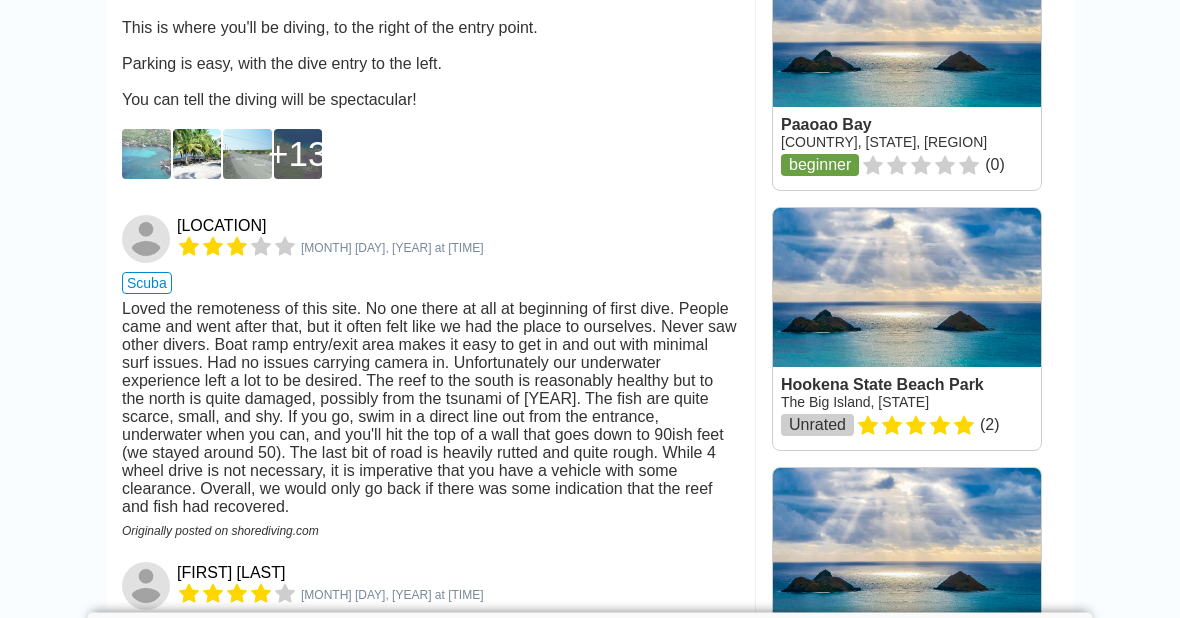 scroll, scrollTop: 2372, scrollLeft: 0, axis: vertical 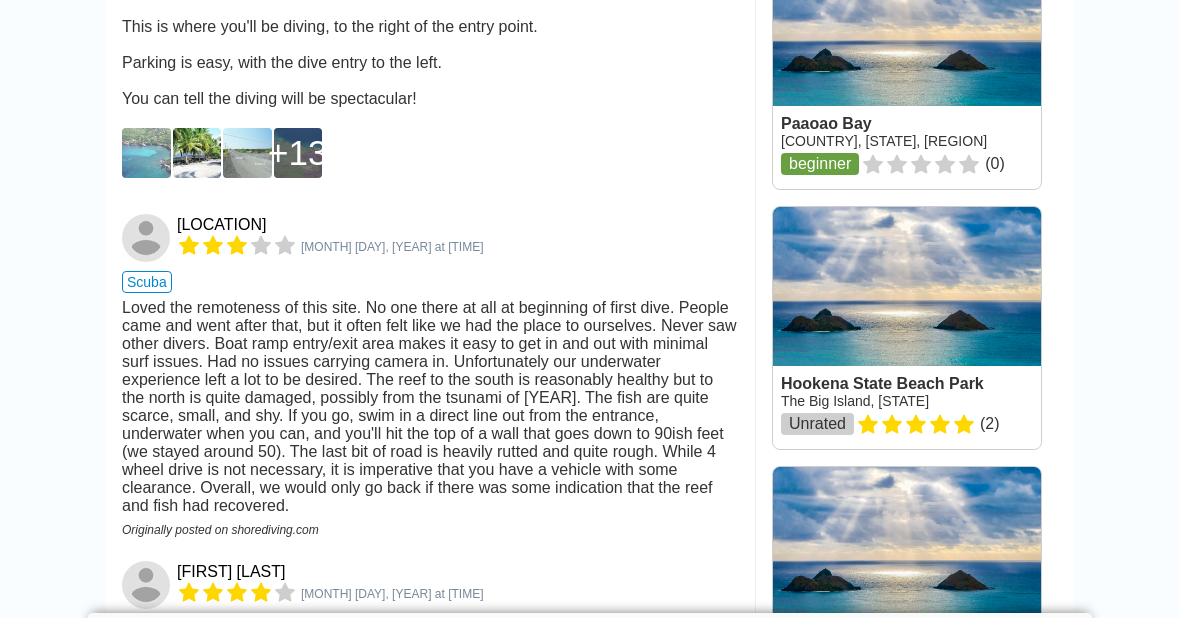 click at bounding box center [907, 328] 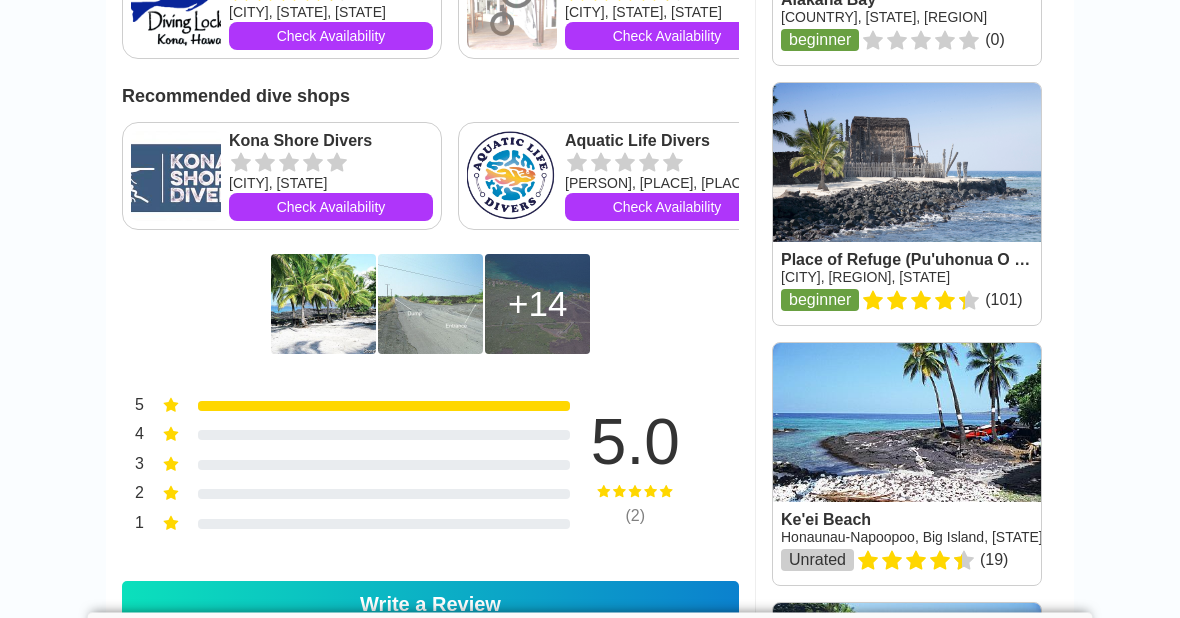 scroll, scrollTop: 1179, scrollLeft: 0, axis: vertical 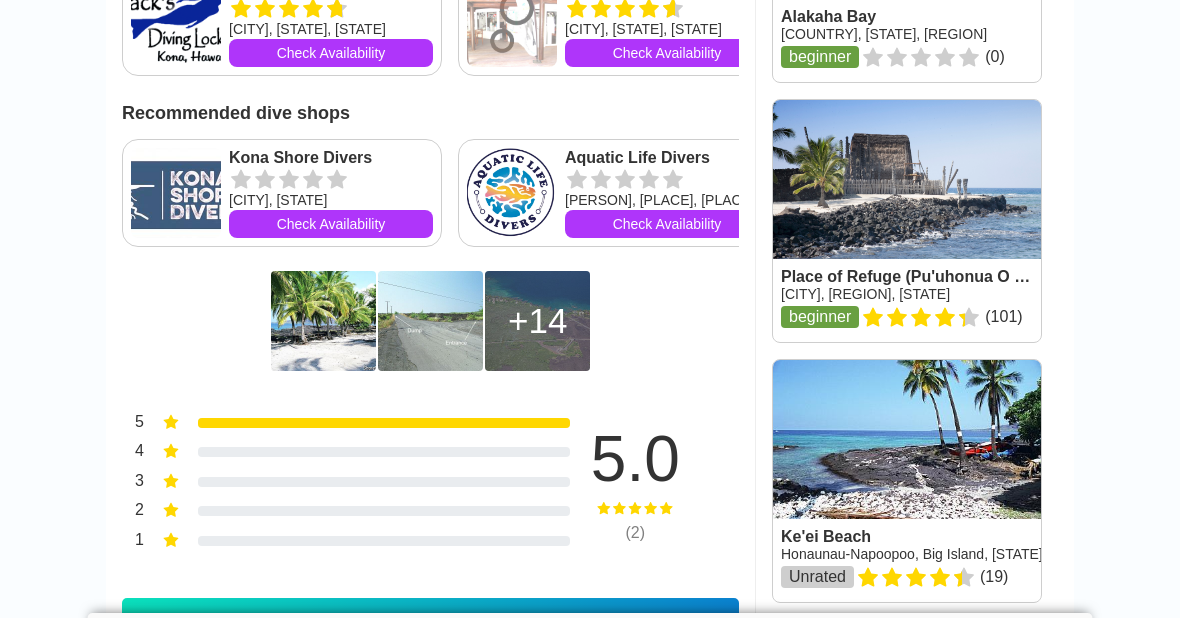 click at bounding box center (323, 321) 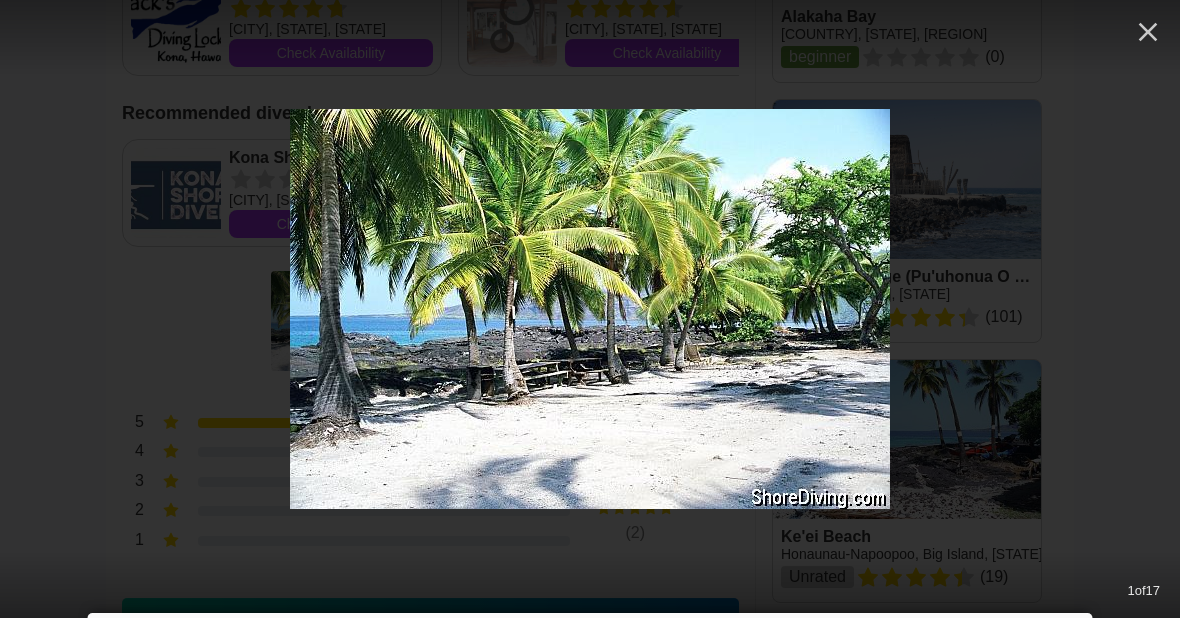 click at bounding box center [590, 309] 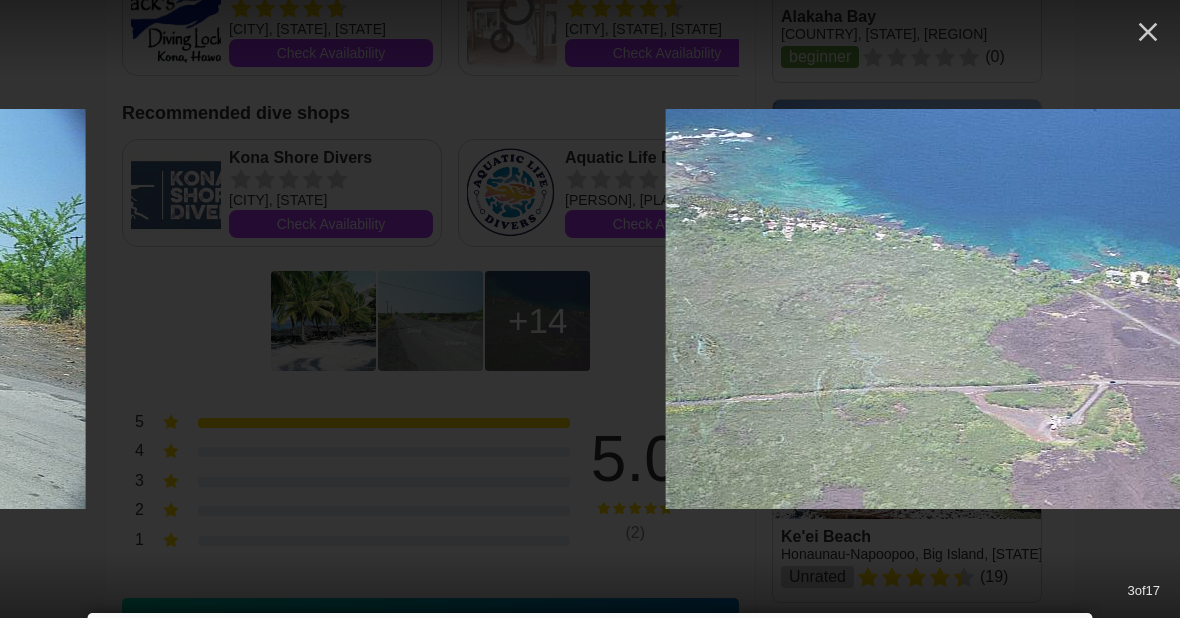 click at bounding box center (966, 309) 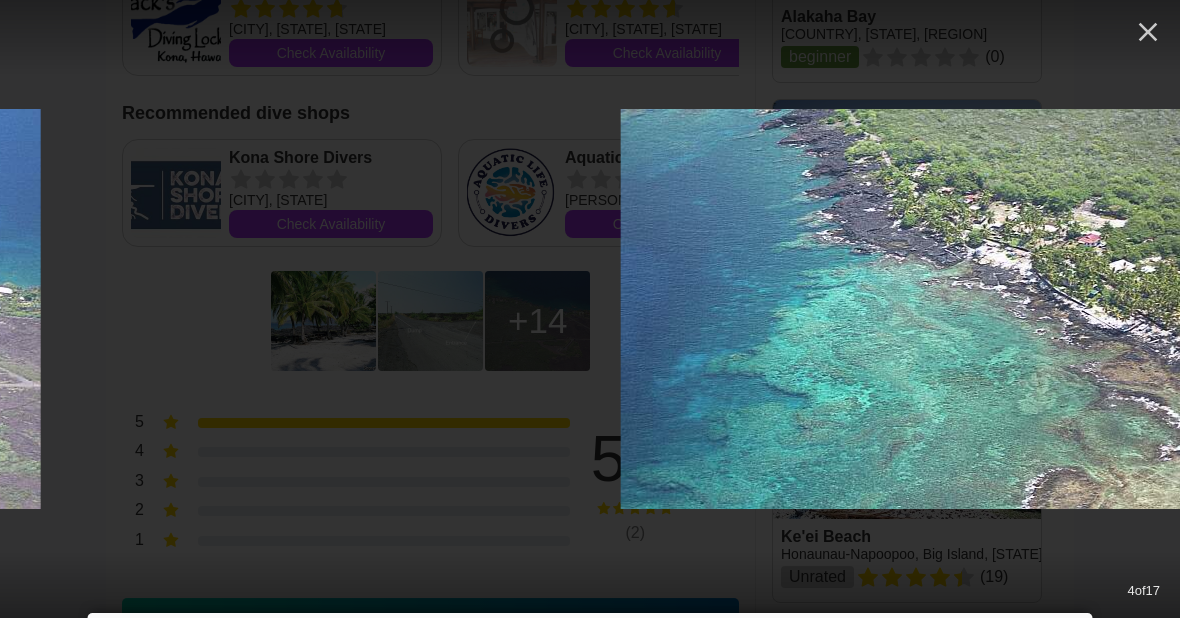 click at bounding box center (921, 309) 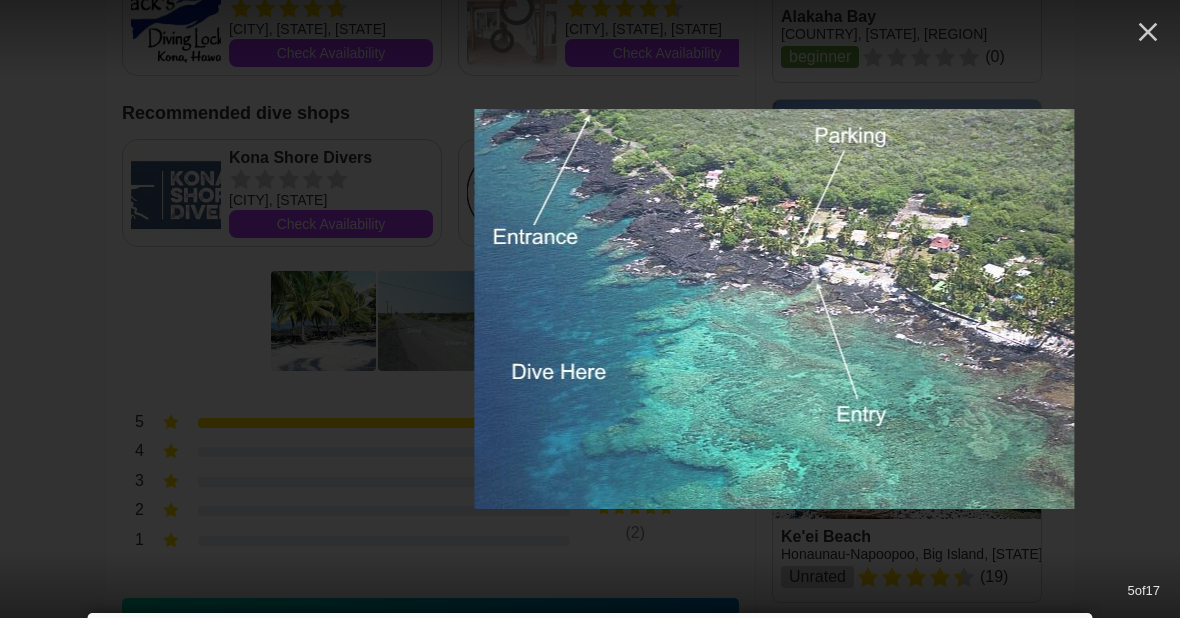 click at bounding box center (774, 309) 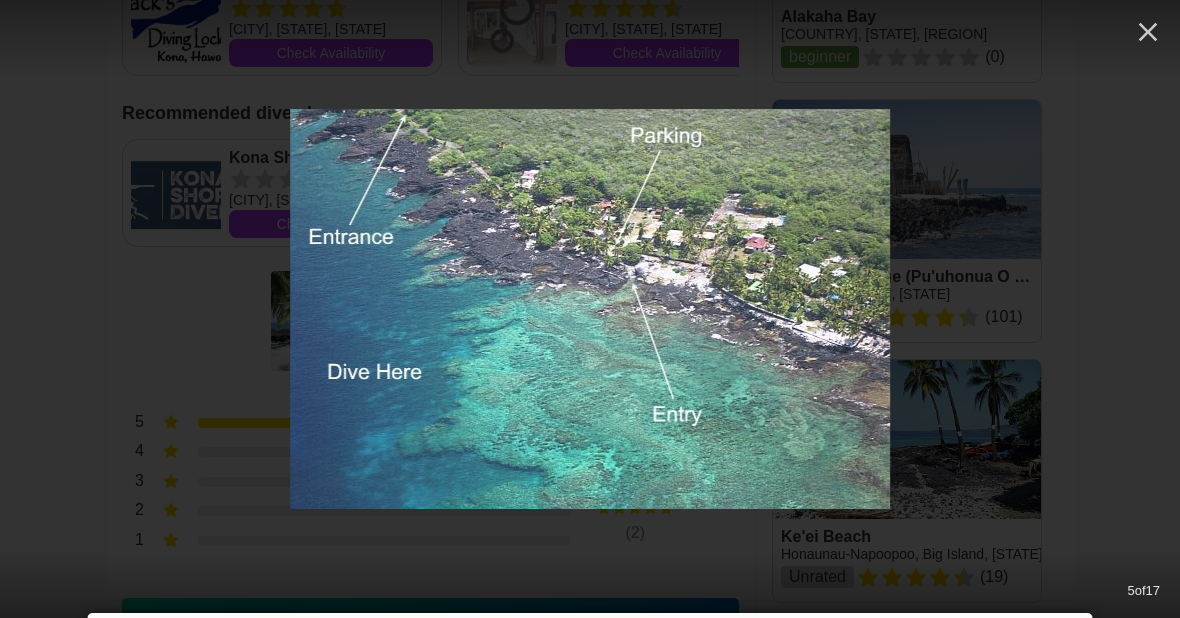 click 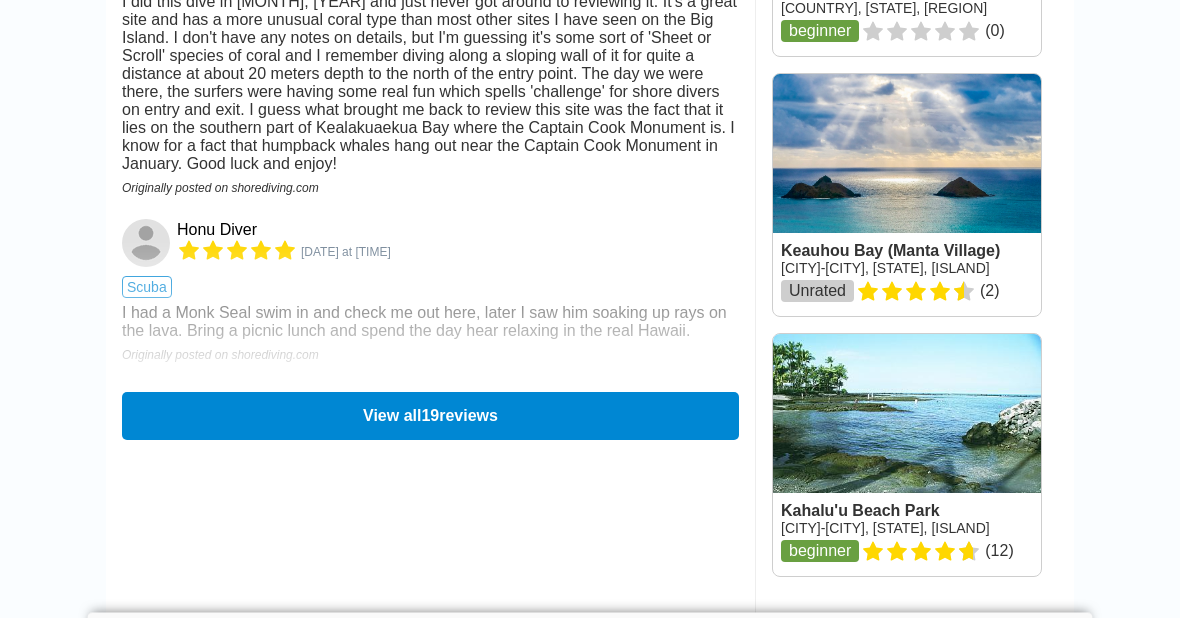 scroll, scrollTop: 3026, scrollLeft: 0, axis: vertical 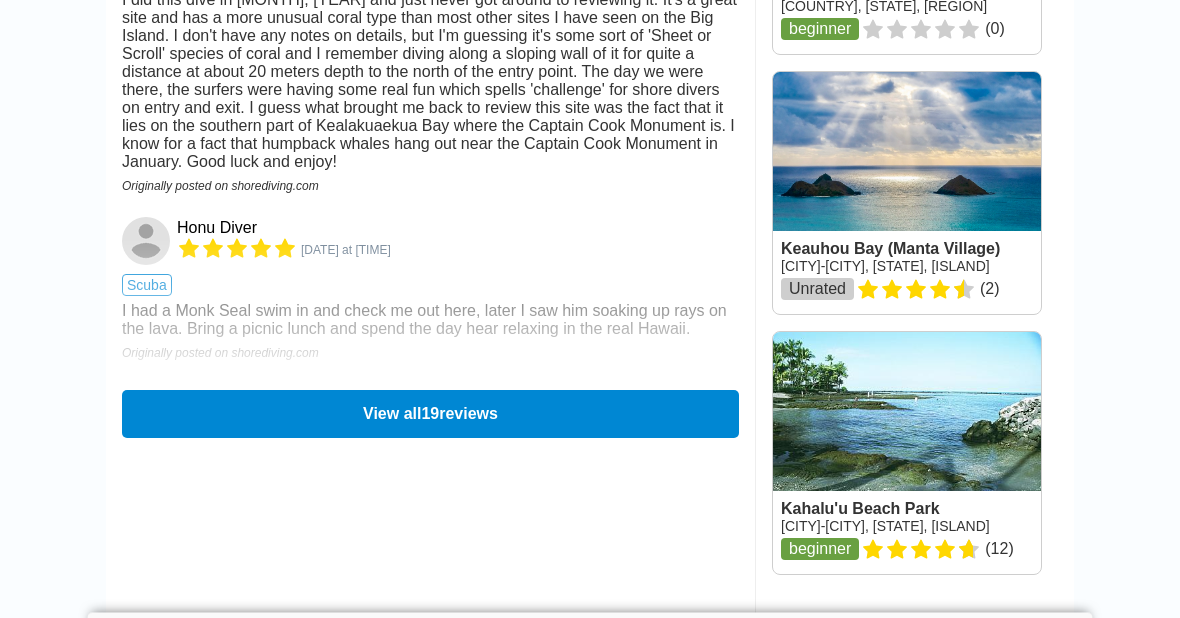 click at bounding box center [907, 454] 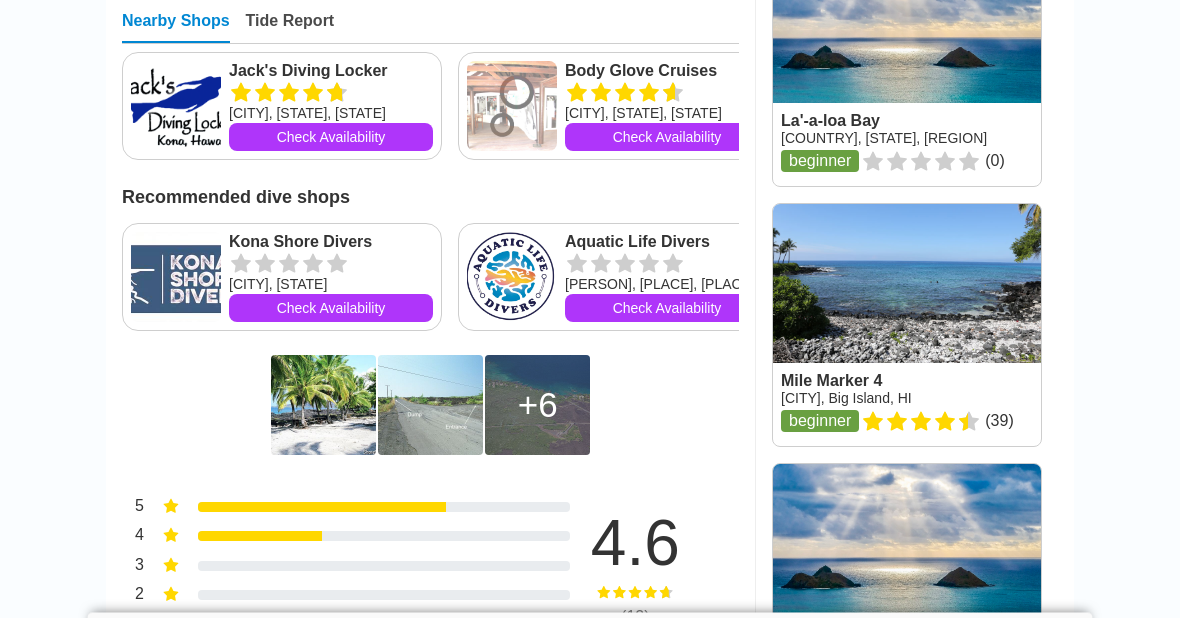 scroll, scrollTop: 1129, scrollLeft: 0, axis: vertical 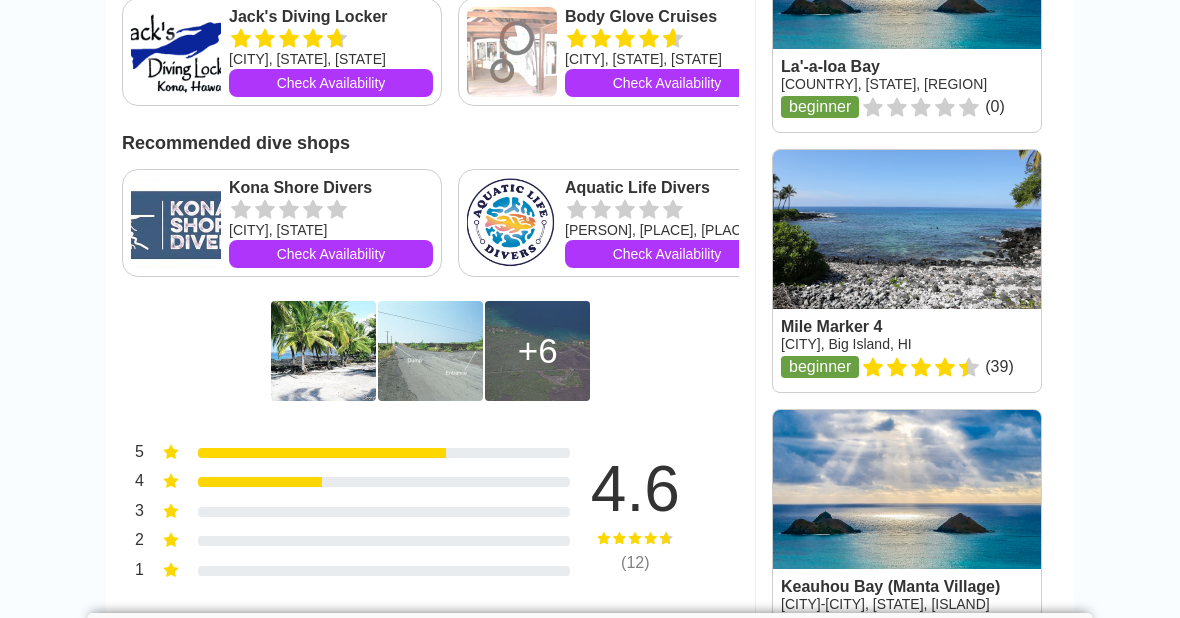 click at bounding box center [323, 351] 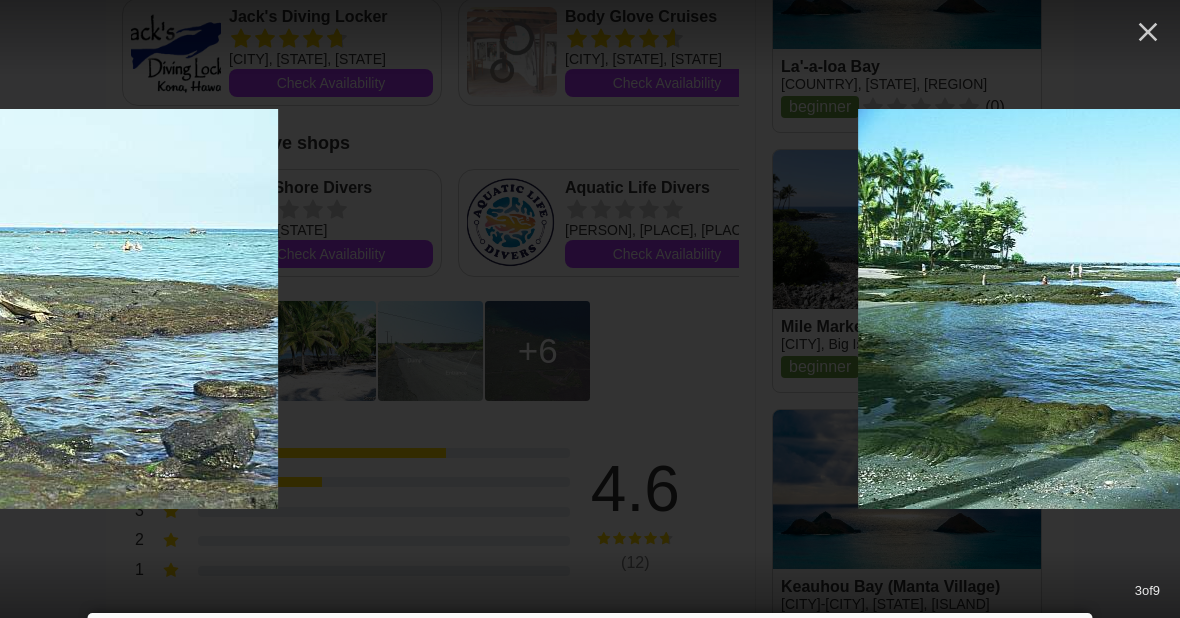 click at bounding box center [1158, 309] 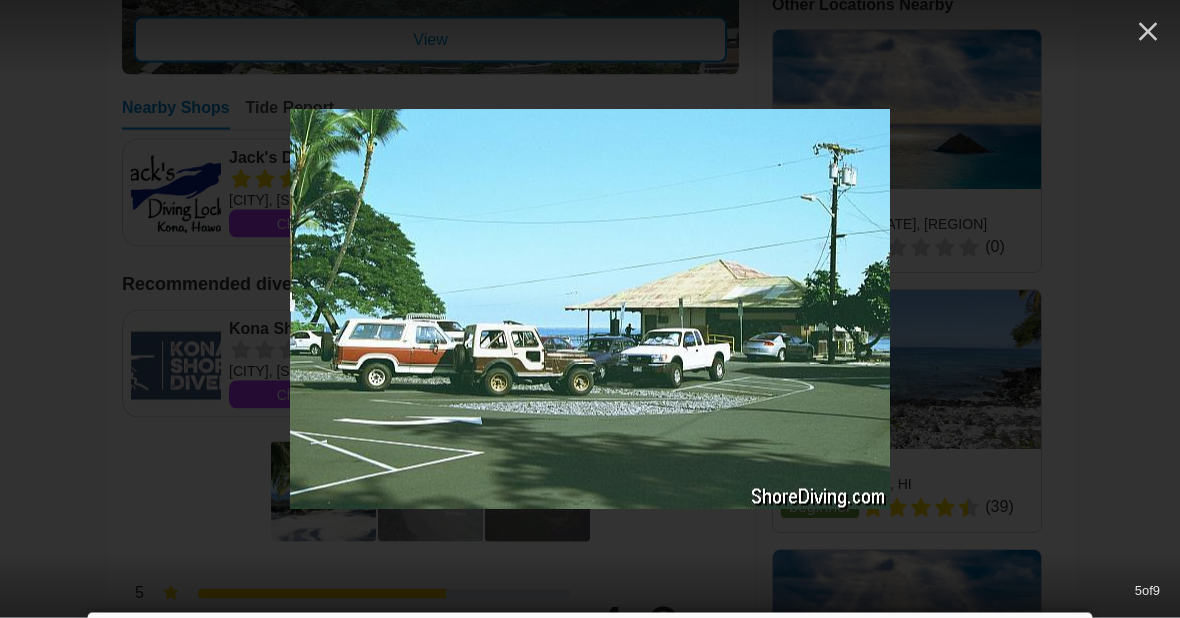 scroll, scrollTop: 989, scrollLeft: 0, axis: vertical 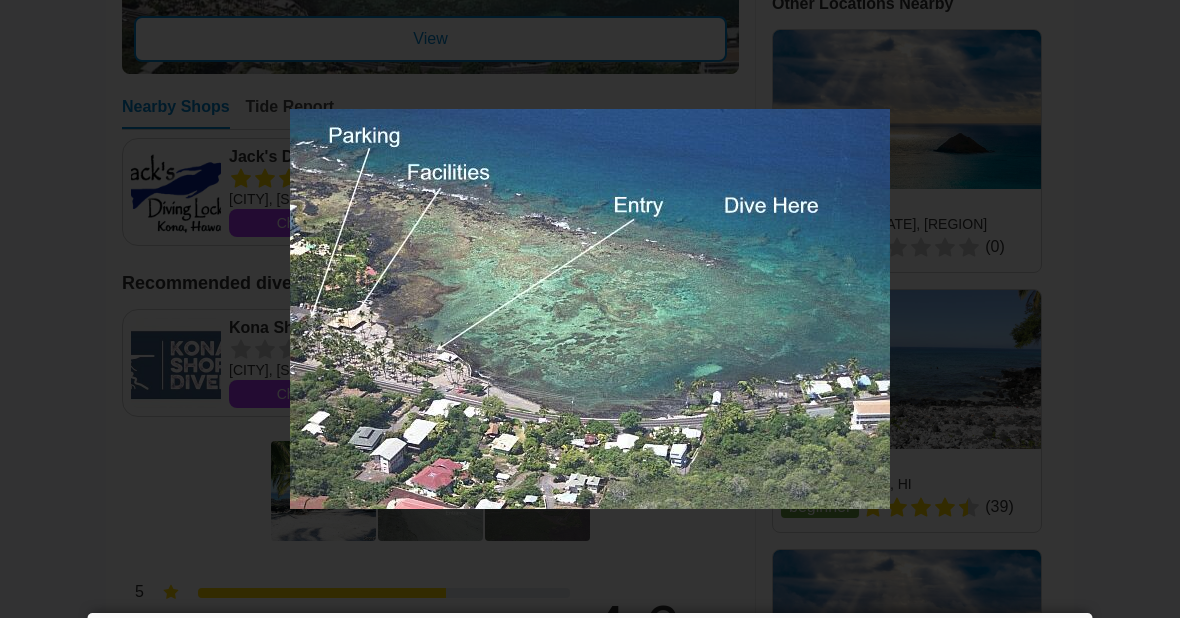 click at bounding box center [590, 27] 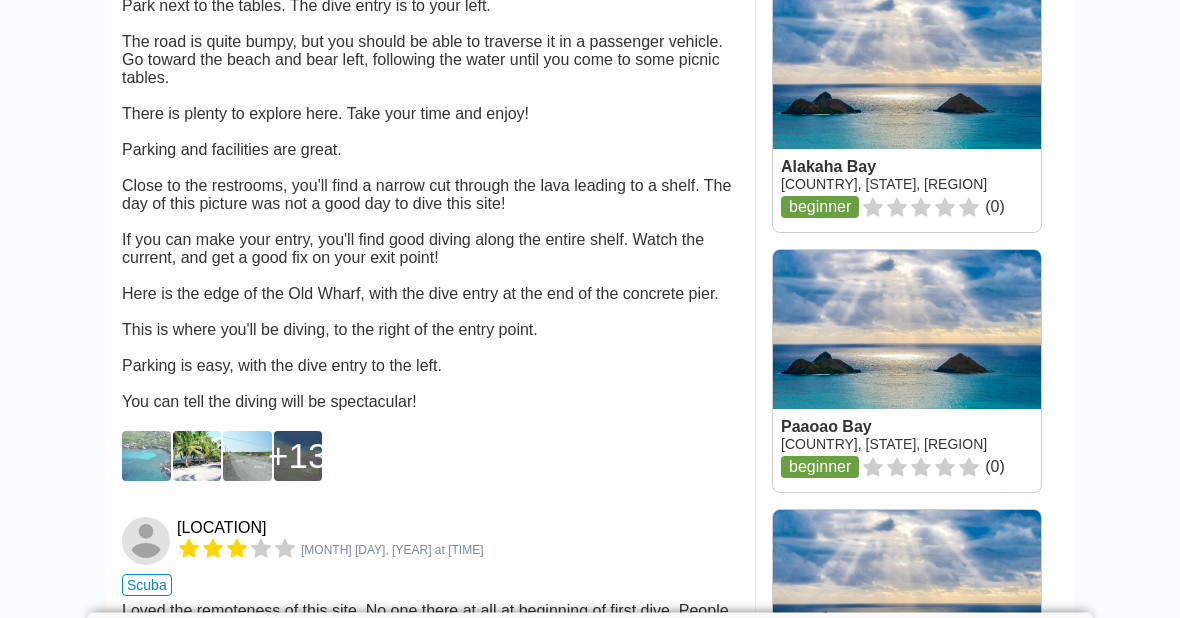 scroll, scrollTop: 2069, scrollLeft: 0, axis: vertical 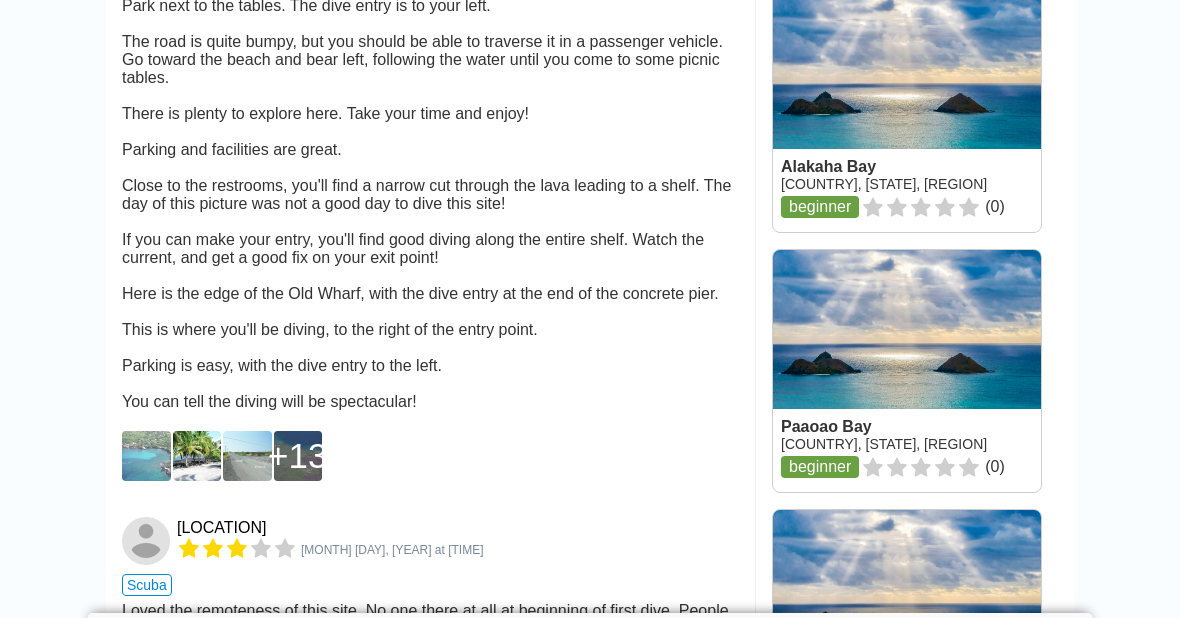click at bounding box center [907, 371] 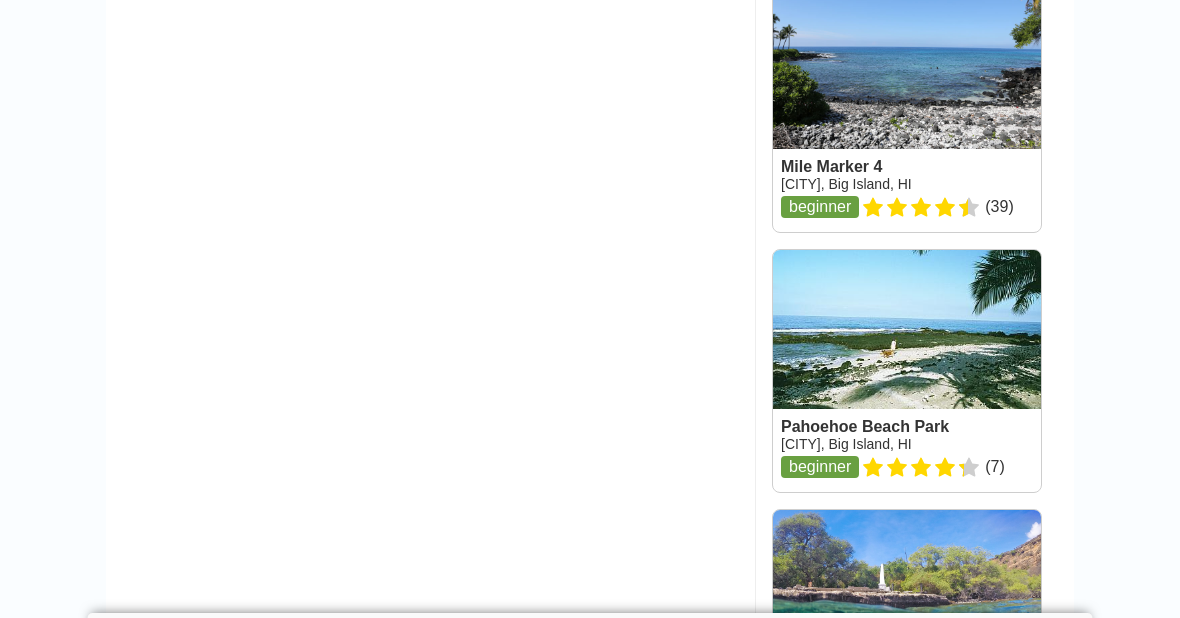scroll, scrollTop: 0, scrollLeft: 0, axis: both 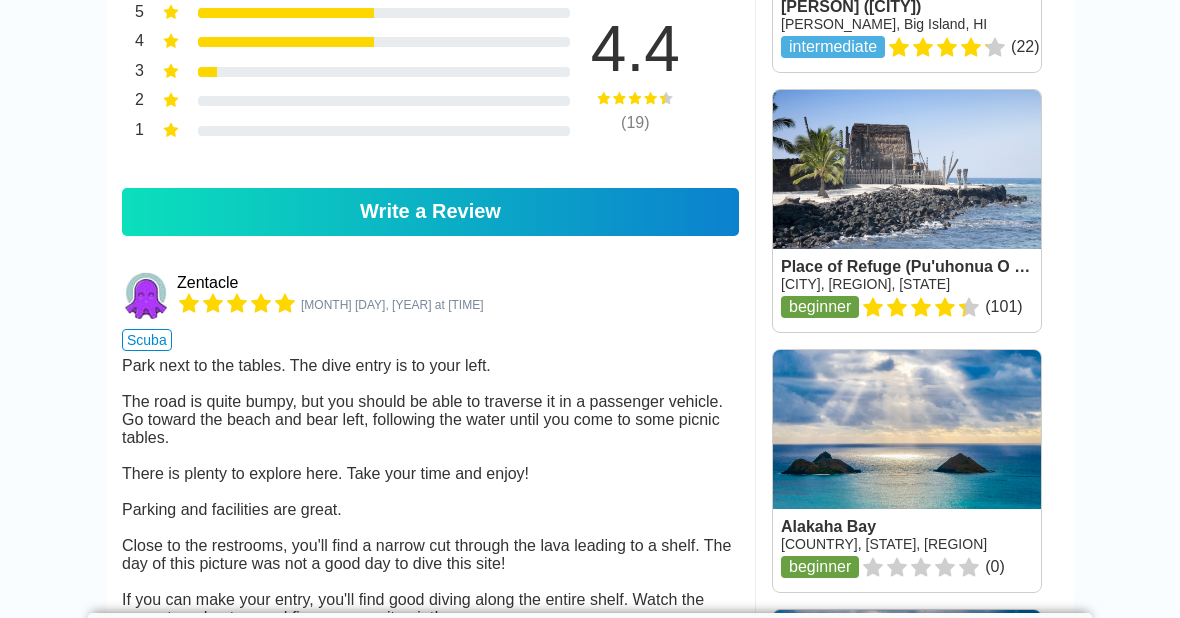 click at bounding box center (907, 471) 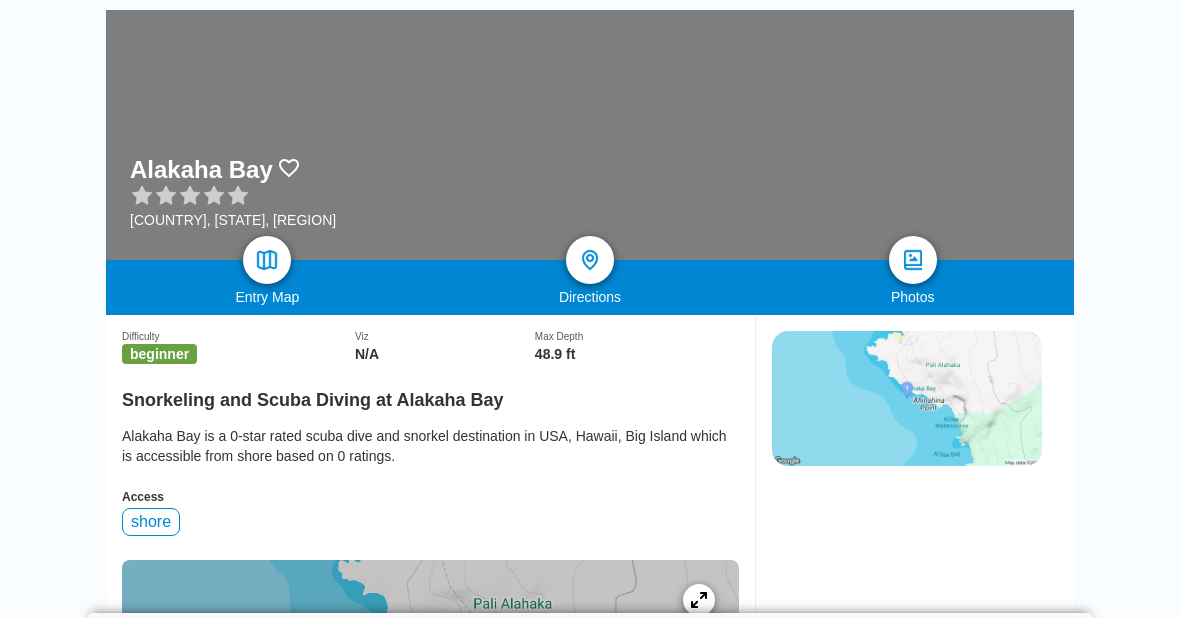 scroll, scrollTop: 0, scrollLeft: 0, axis: both 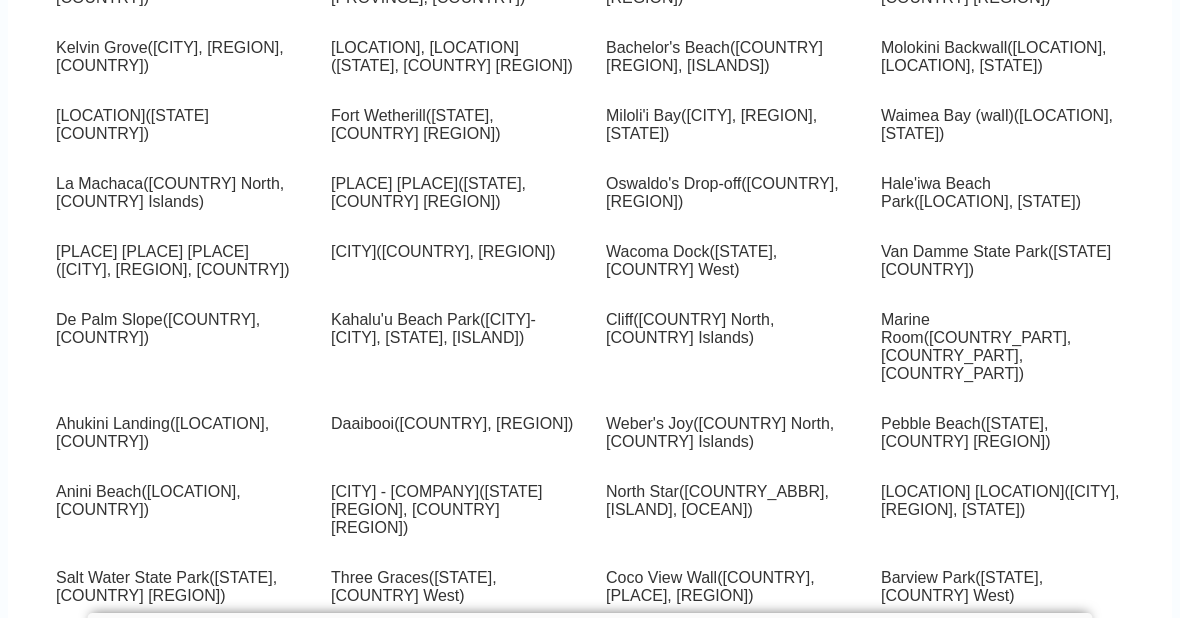click on "[LOCATION]  ( [LOCATION], [LOCATION], [LOCATION] )" at bounding box center (711, 124) 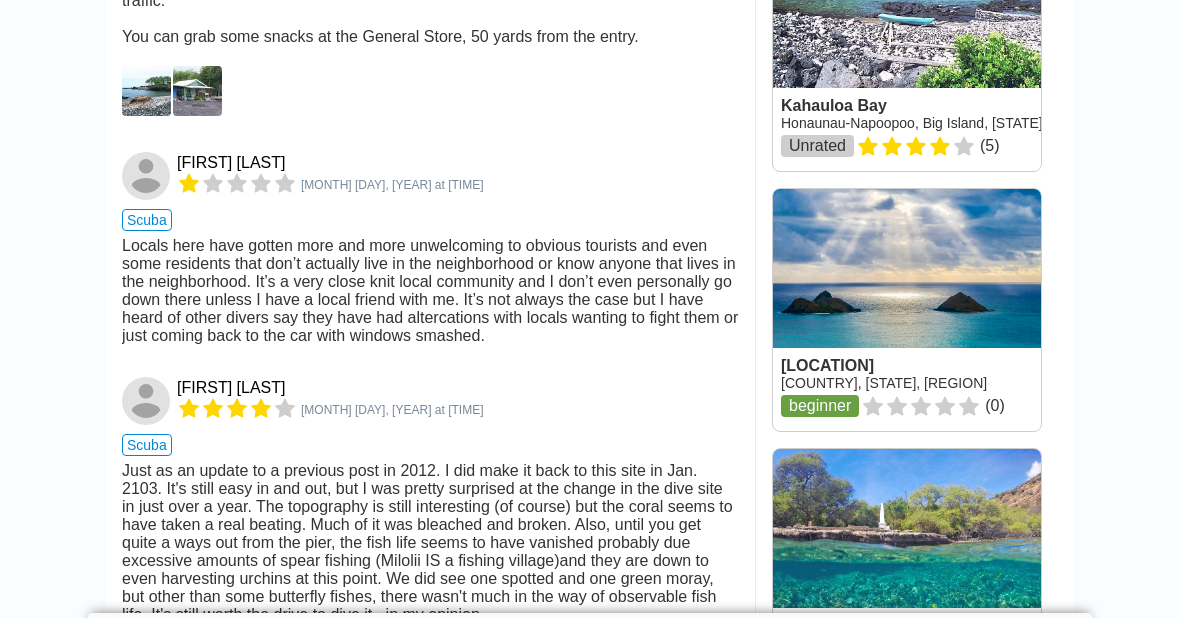scroll, scrollTop: 2131, scrollLeft: 0, axis: vertical 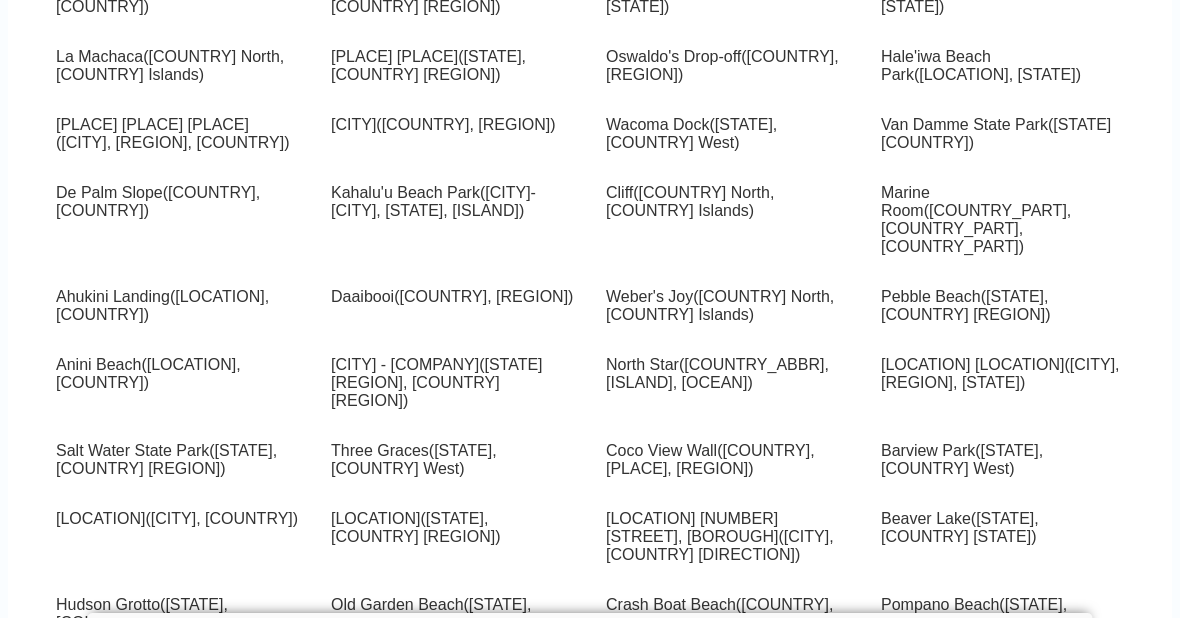 click on "[CITY] Park  ( [CITY]-[NEIGHBORHOOD], [ISLAND], [STATE] )" at bounding box center (433, 201) 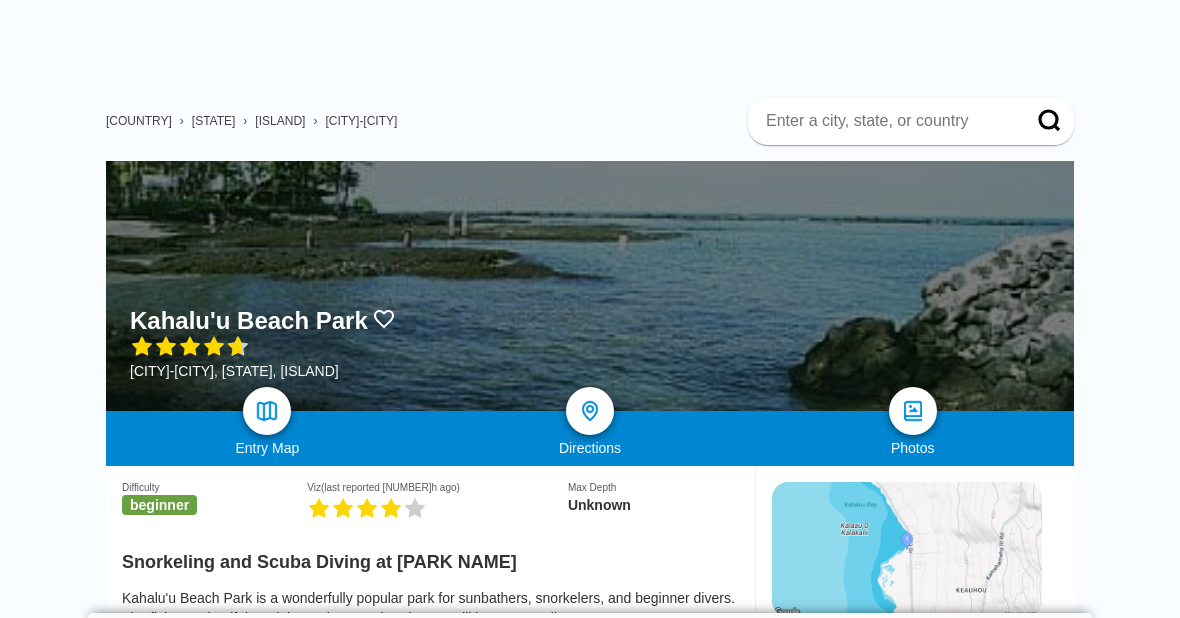 scroll, scrollTop: 64, scrollLeft: 0, axis: vertical 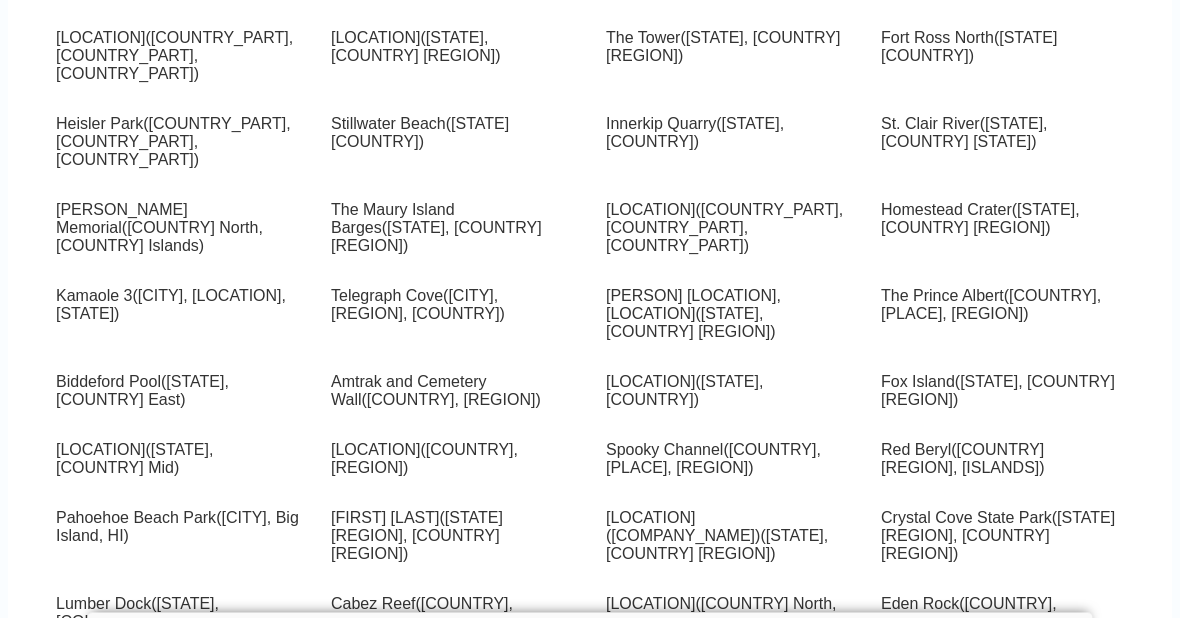 click on "[CITY] ( [CITY], [STATE], [COUNTRY] )" at bounding box center (418, 305) 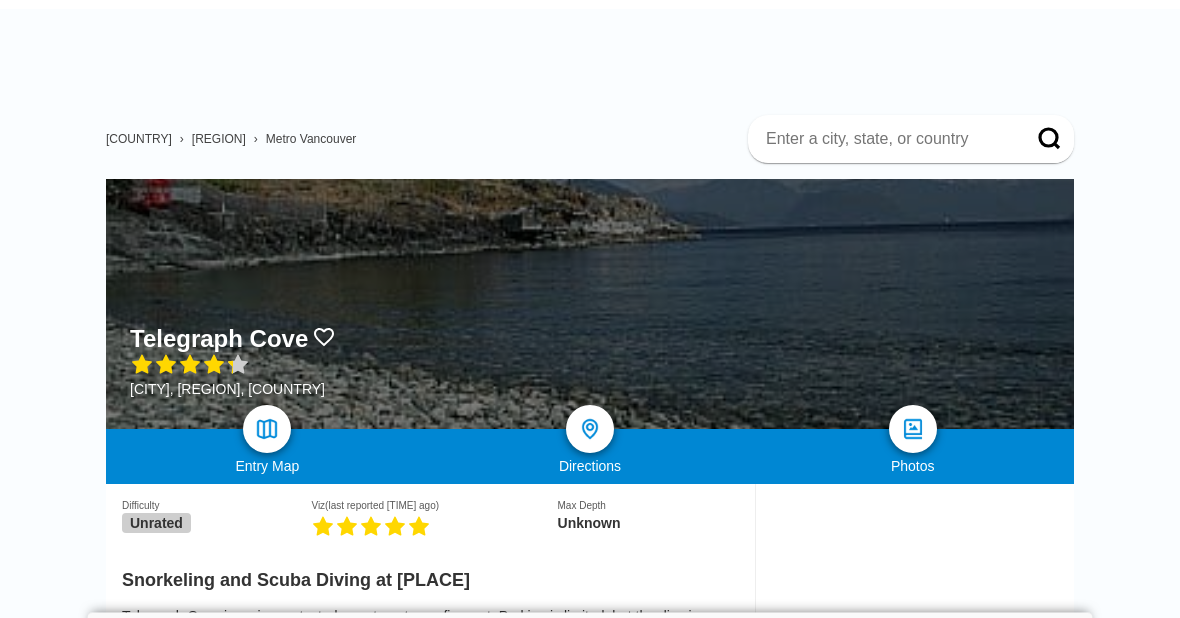 scroll, scrollTop: 0, scrollLeft: 0, axis: both 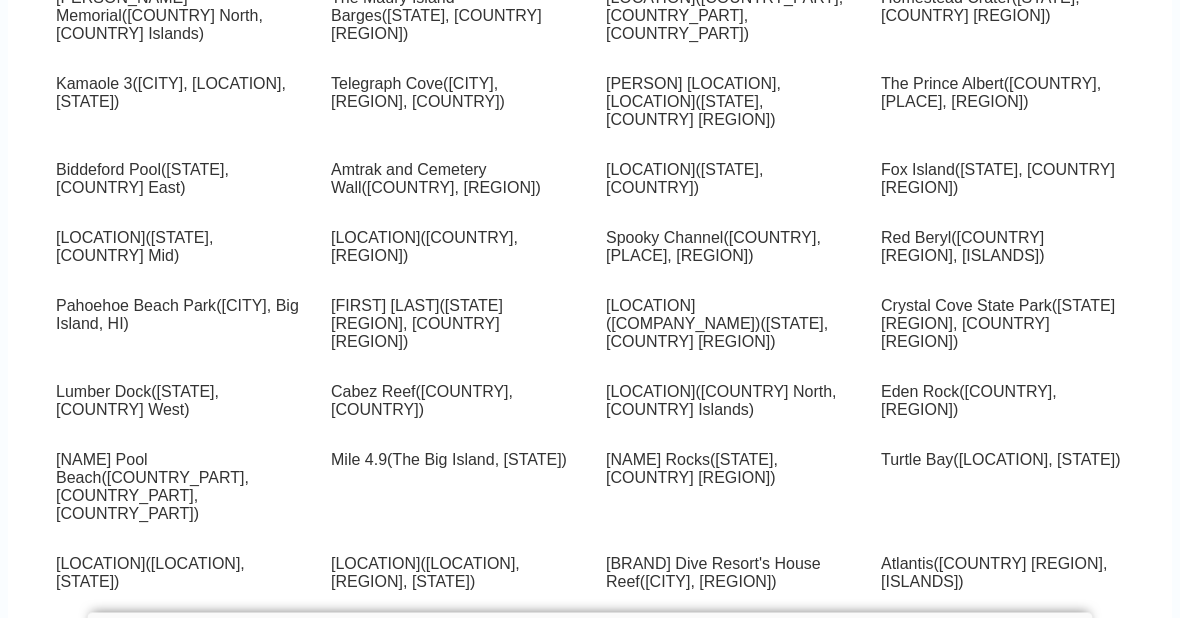 click on "[CITY], [COUNTRY_PART], [COUNTRY_PART], [STATE_PART]" at bounding box center (177, 315) 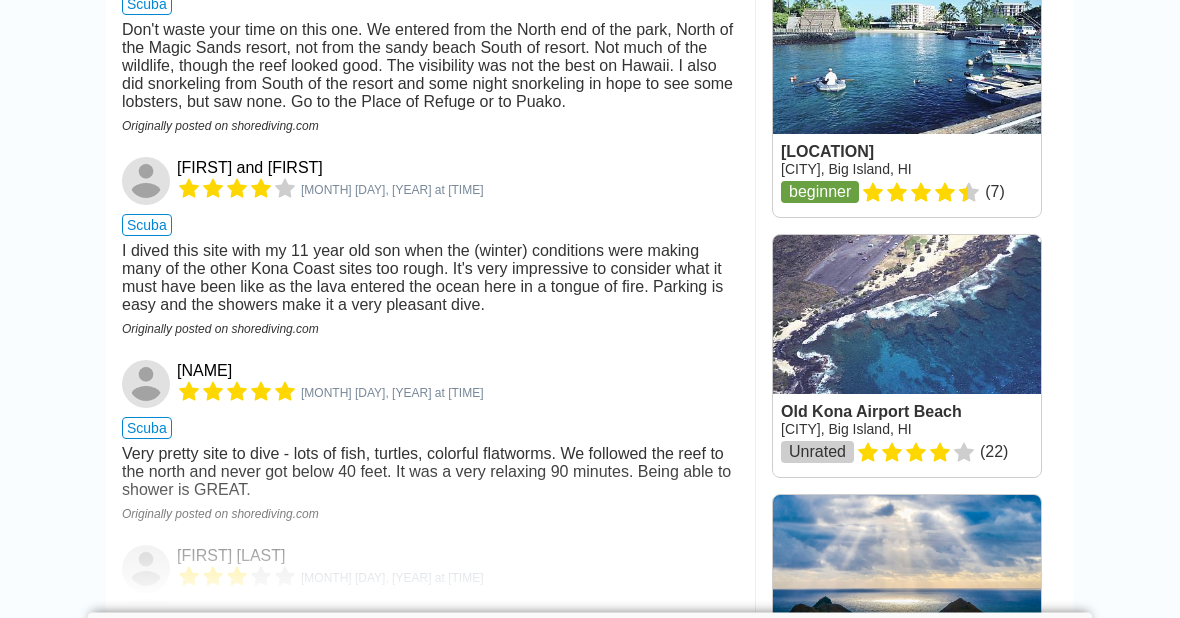 scroll, scrollTop: 2604, scrollLeft: 0, axis: vertical 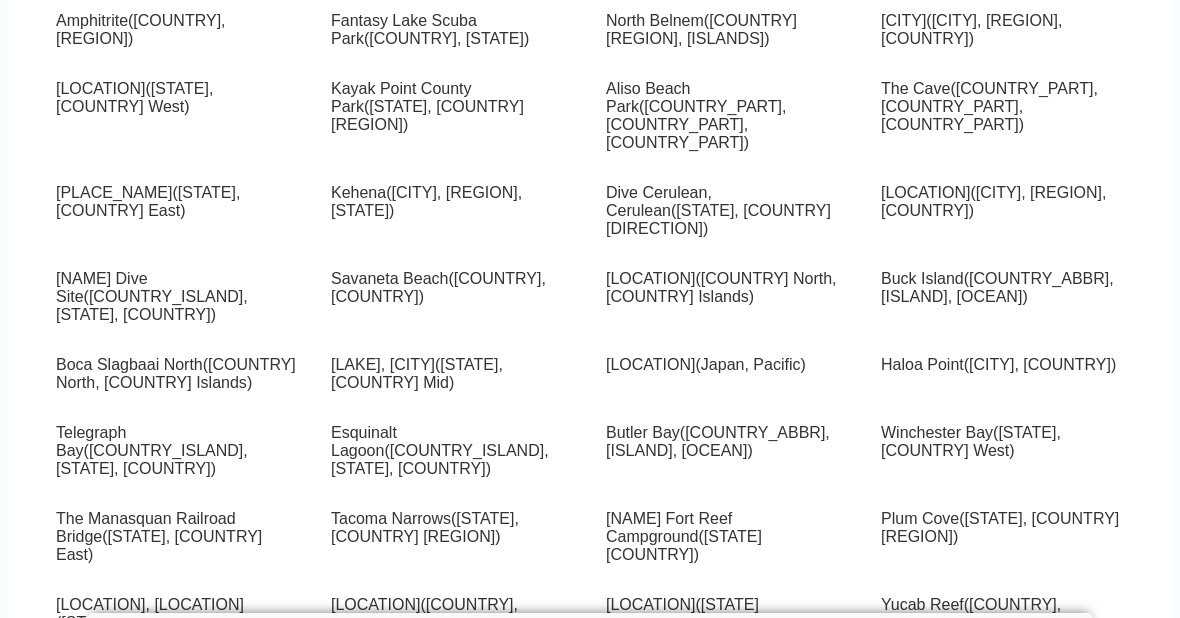 click on "[CITY]  ([CITY]-[CITY], [REGION], [STATE] )" at bounding box center [718, 749] 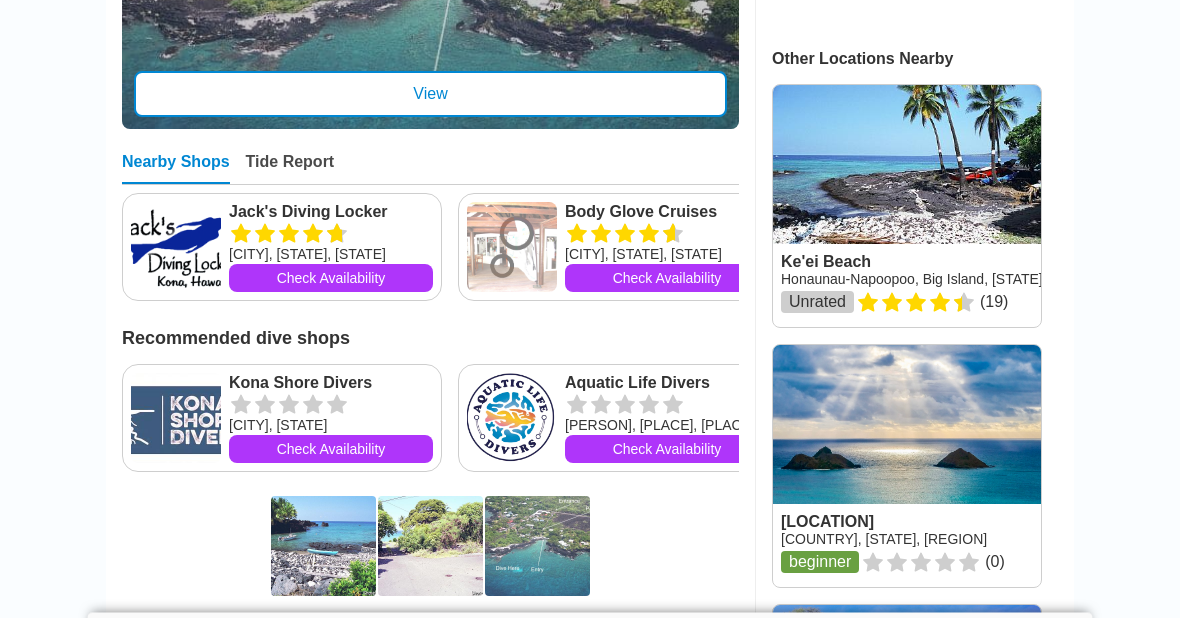 scroll, scrollTop: 934, scrollLeft: 0, axis: vertical 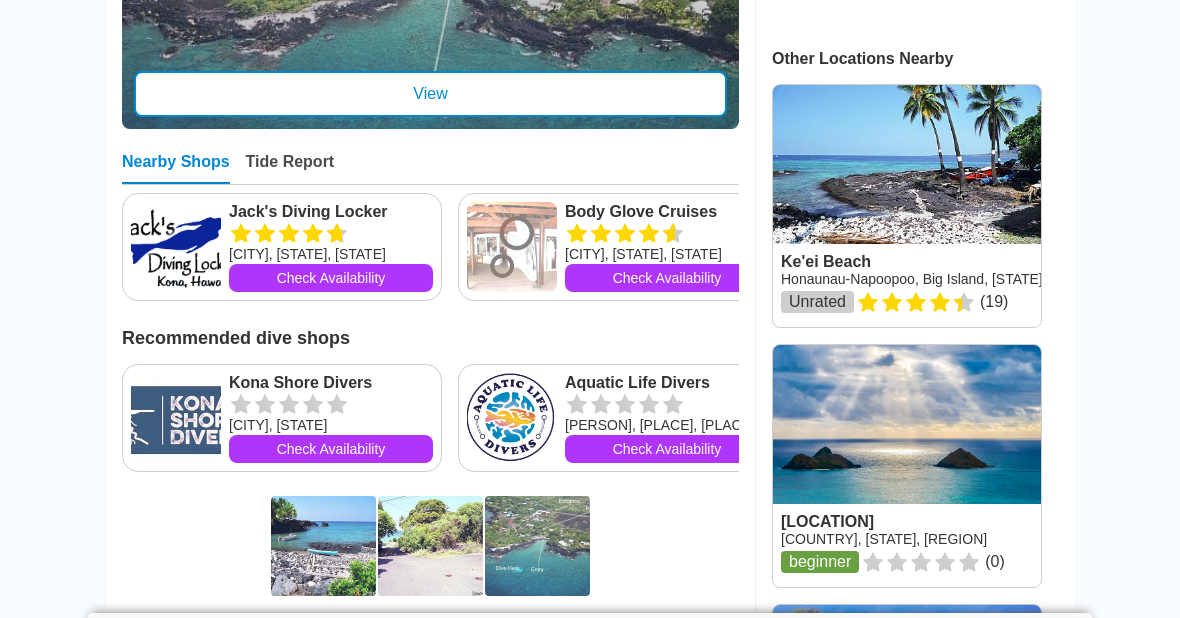 click at bounding box center (323, 546) 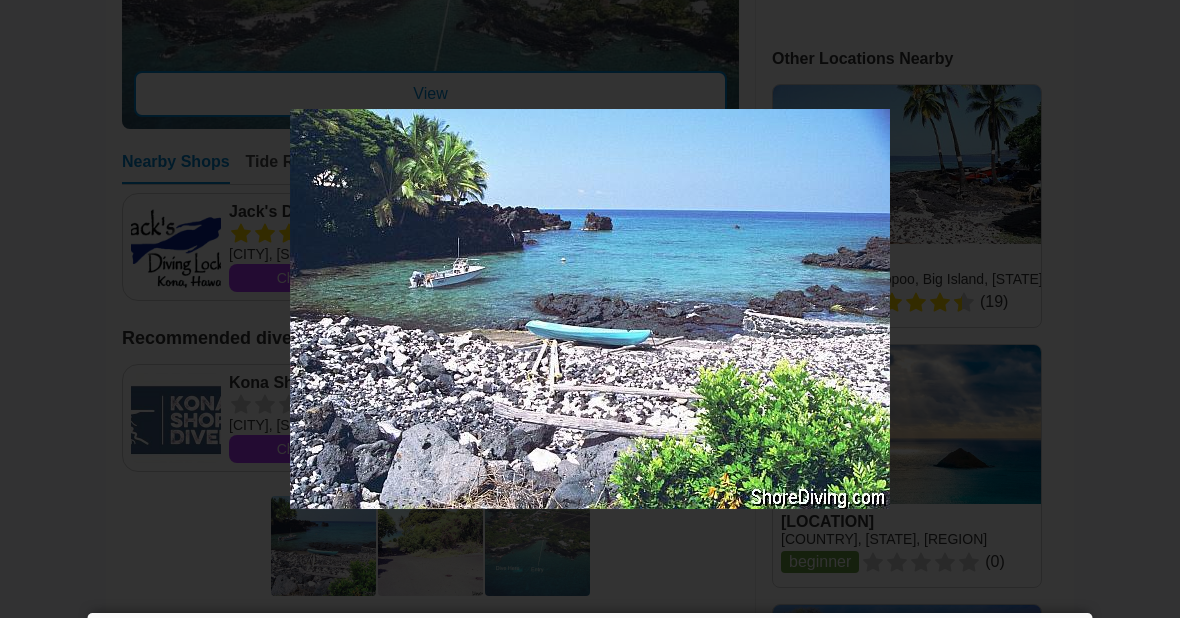click at bounding box center (590, 309) 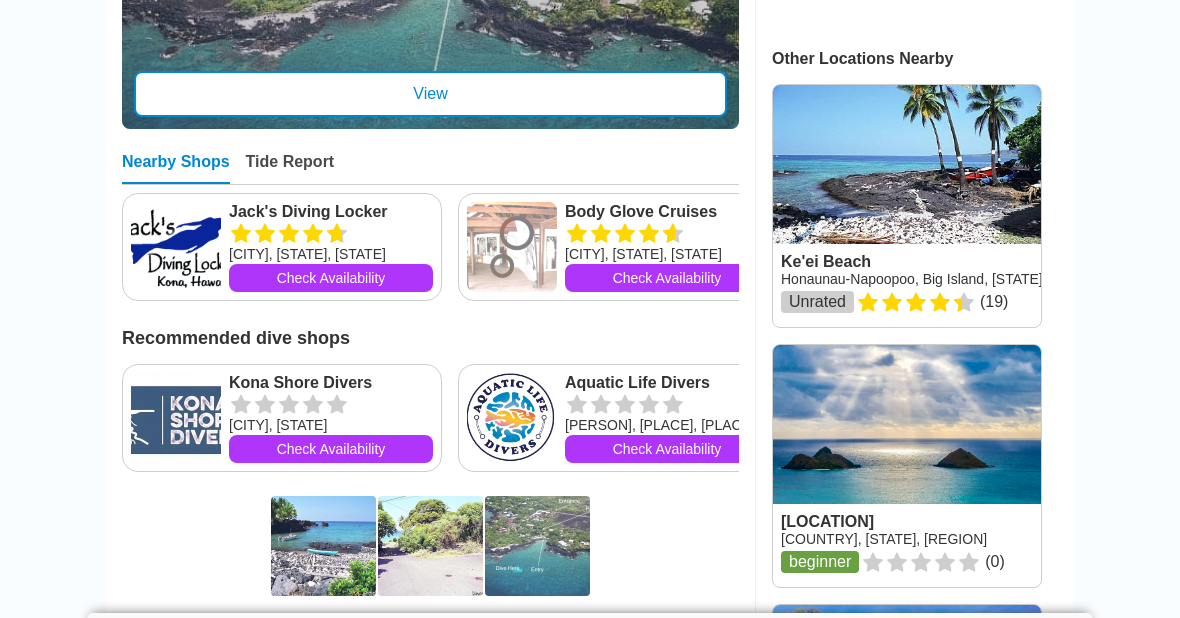 click at bounding box center [323, 546] 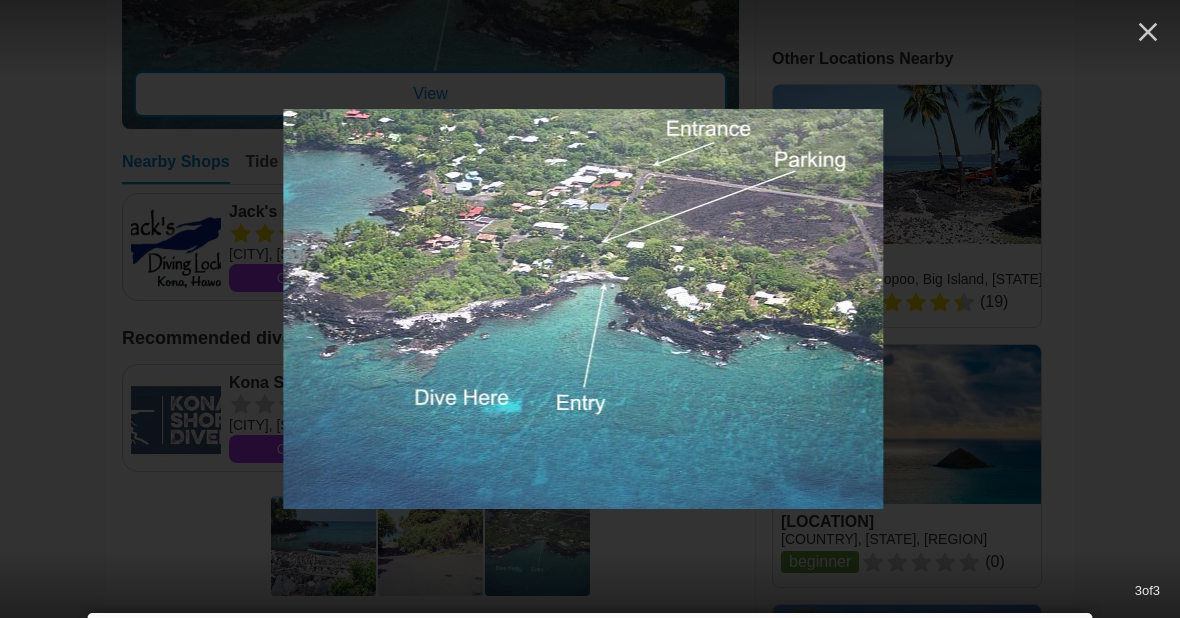 click at bounding box center (583, 309) 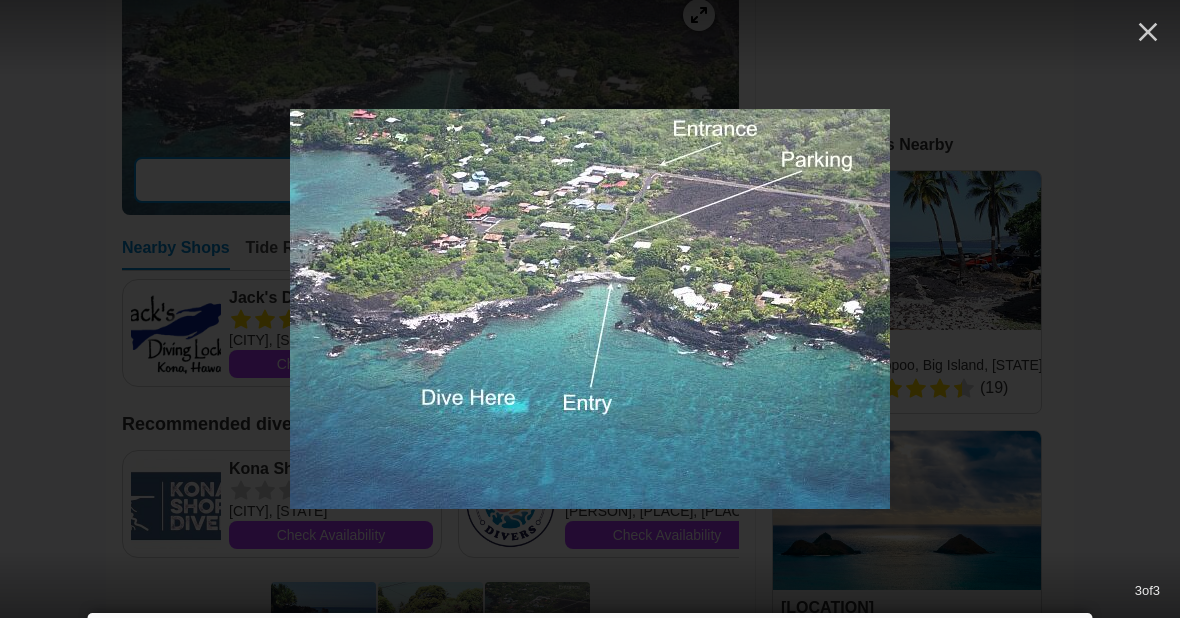 scroll, scrollTop: 844, scrollLeft: 0, axis: vertical 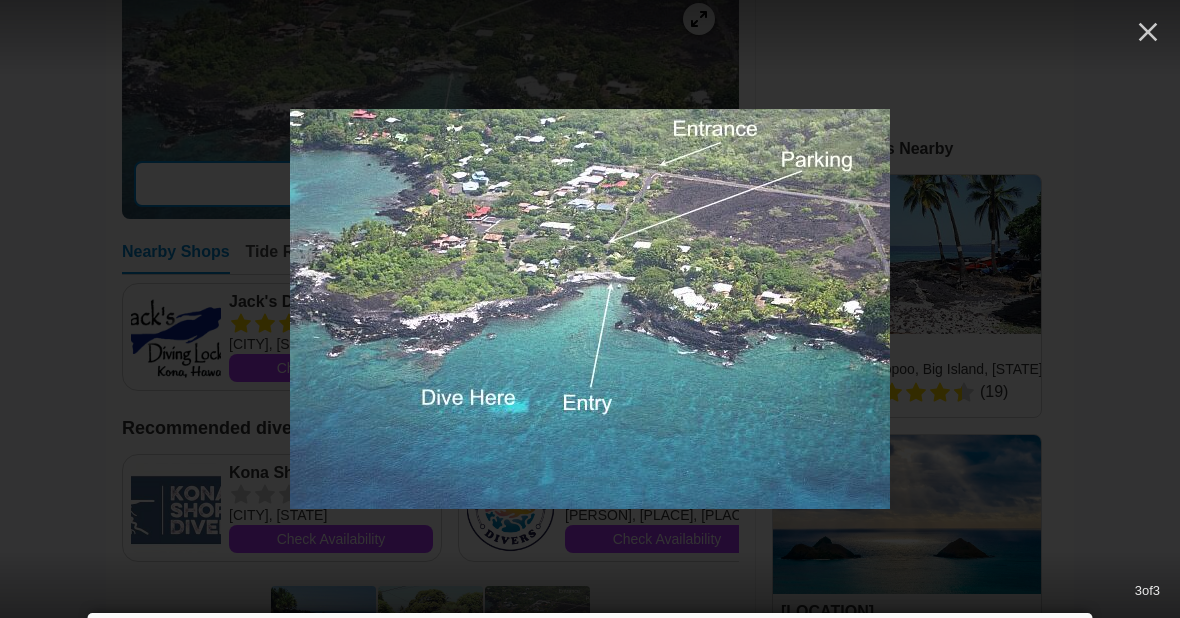 click 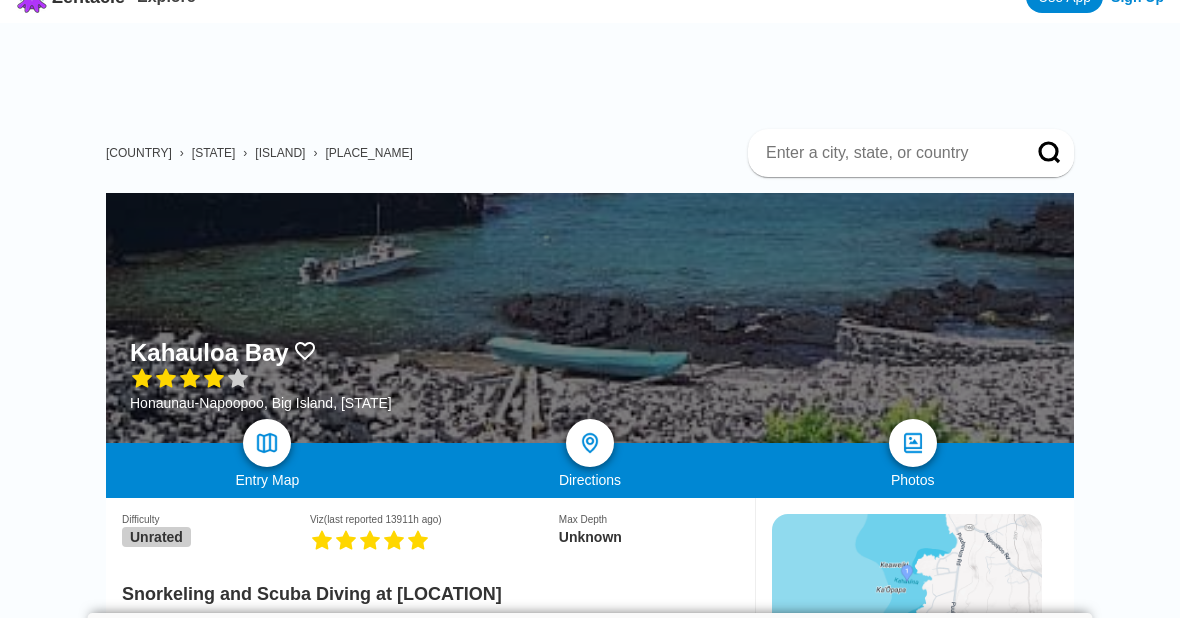 scroll, scrollTop: 27, scrollLeft: 0, axis: vertical 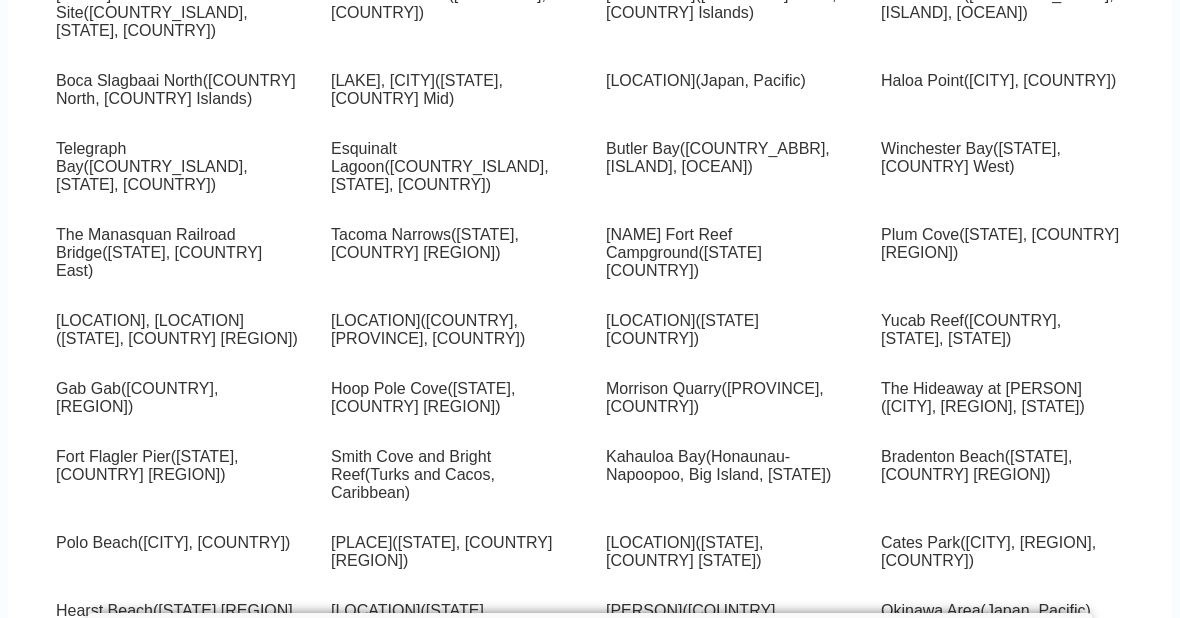 click on "Fort Flagler Pier  ([STATE], [COUNTRY] [REGION]" at bounding box center [147, 465] 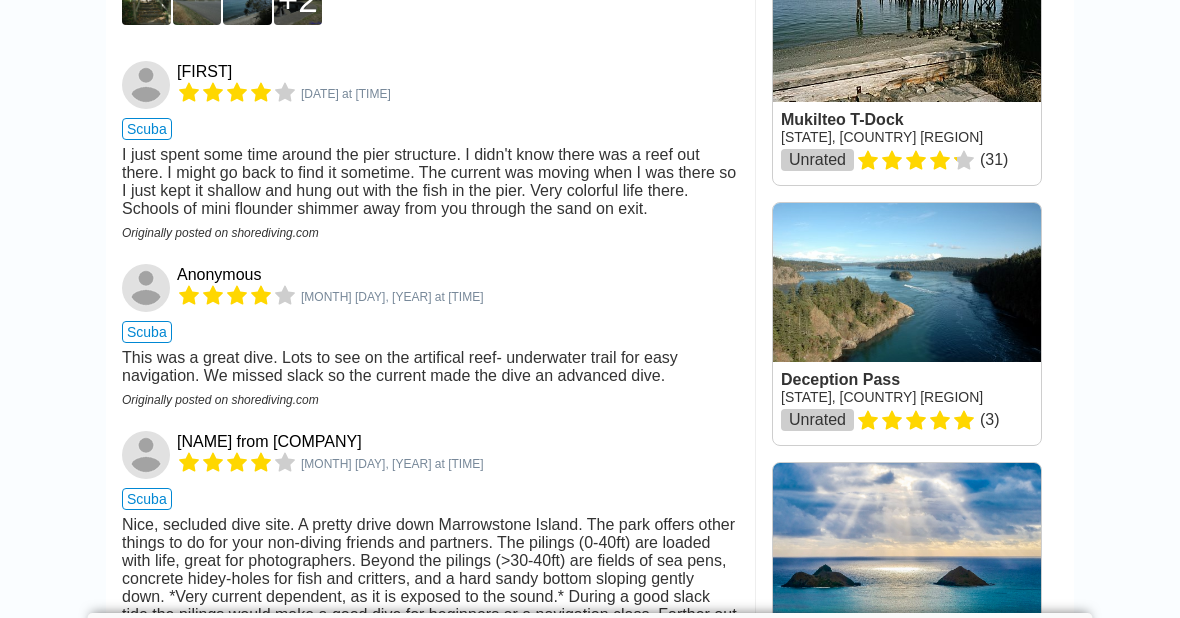 scroll, scrollTop: 2115, scrollLeft: 0, axis: vertical 